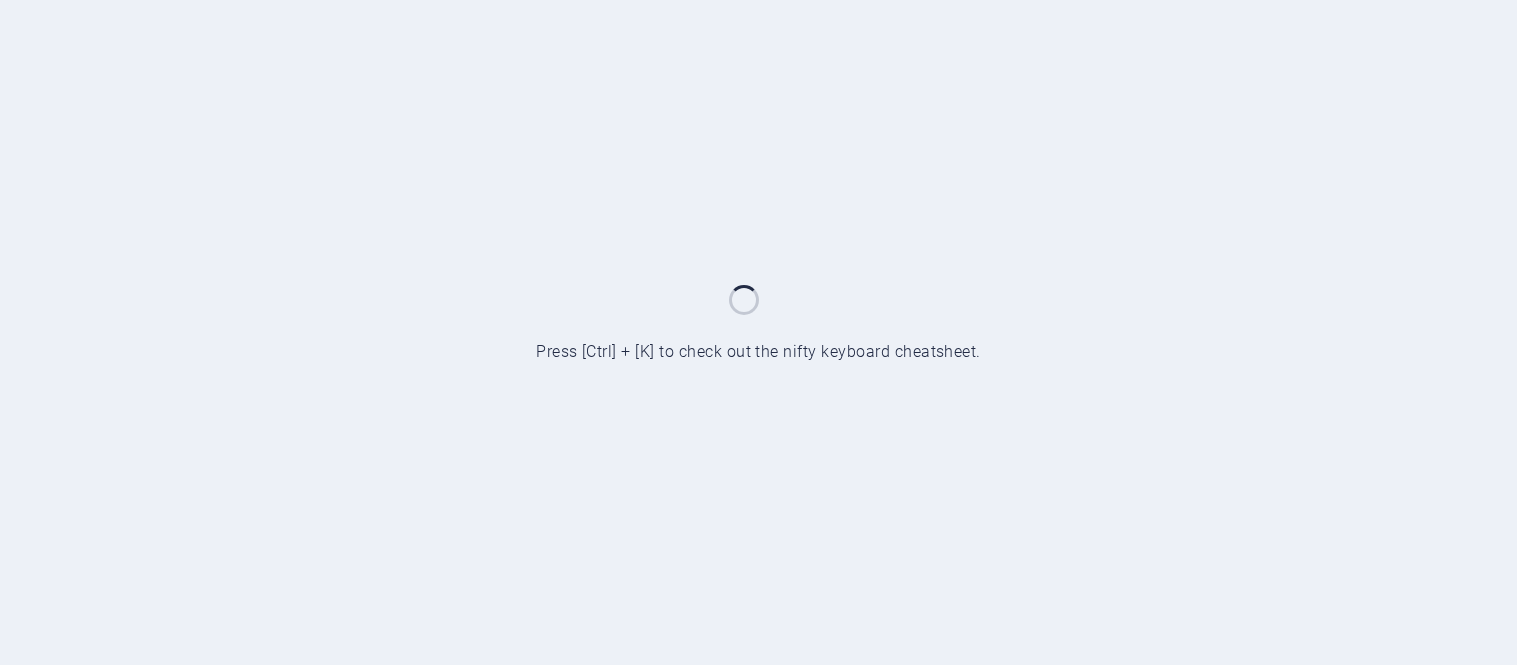 scroll, scrollTop: 0, scrollLeft: 0, axis: both 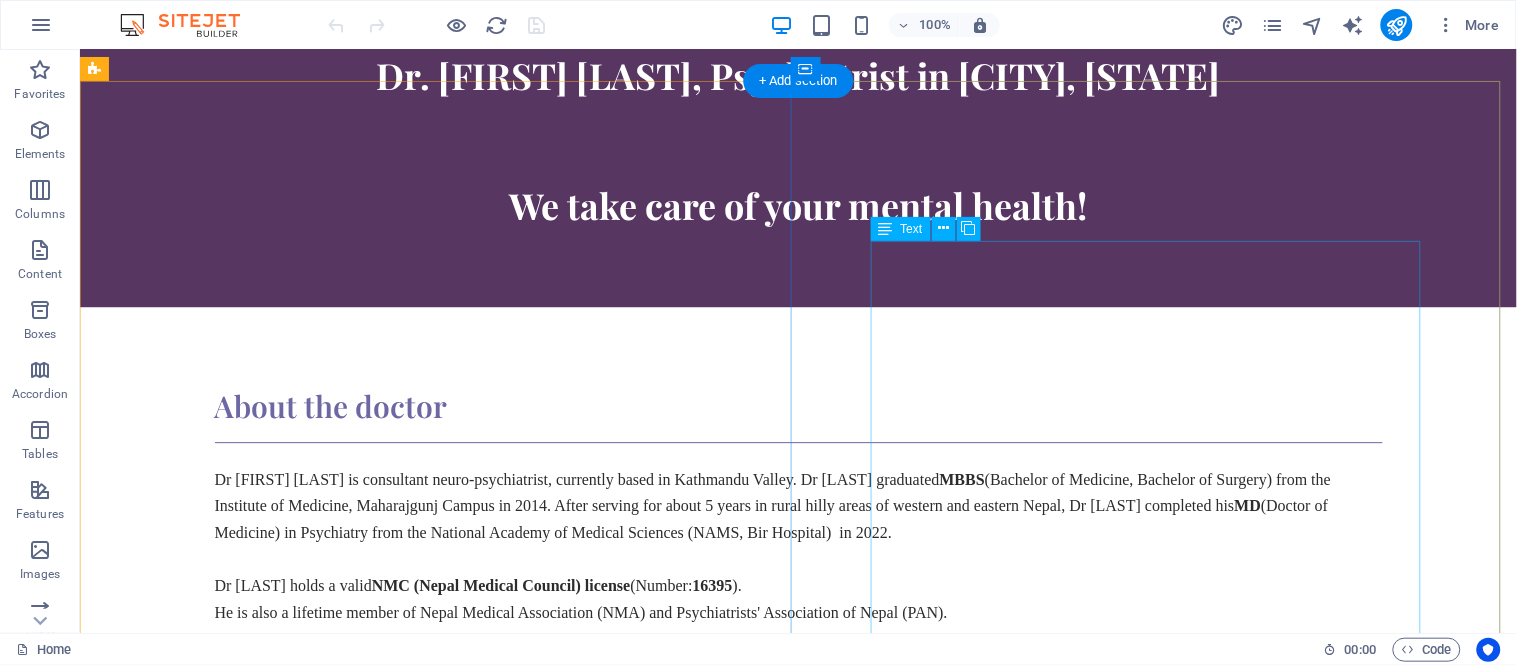 click on "The best psychiatrist in town is available here at your service. Wide range of mental, behavioral, psychological, drug and substance related conditions are evaluated and a detailed personalized treatment plan is made so as to best fit the patient's need. We diagnose and treat a range of psychiatric conditions ranging from  Anxiety disorders Depression (Major Depressive Disorder) Schizophrenia Psychotic disorders   Bipolar disorders ADHD  Alcohol, cannabis, opioids and other substance and addiction related disorders  Mental retardation and related problems  Headaches   Sexual and psychosexual problems  Sleep and related disorders  Dementia and old age related mental and behavioral disorders Stress and burnout  Bodily symptoms of stress" at bounding box center (798, 2000) 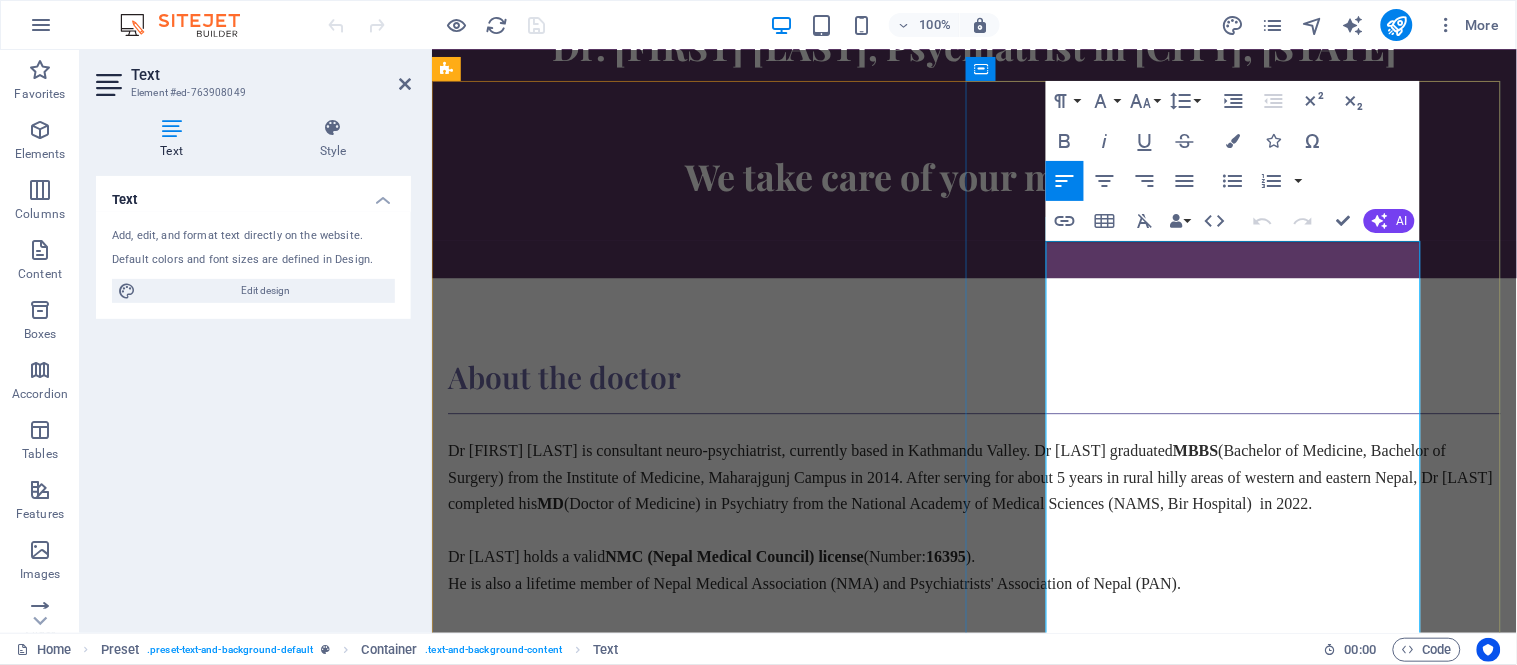click on "ADHD" at bounding box center (981, 1970) 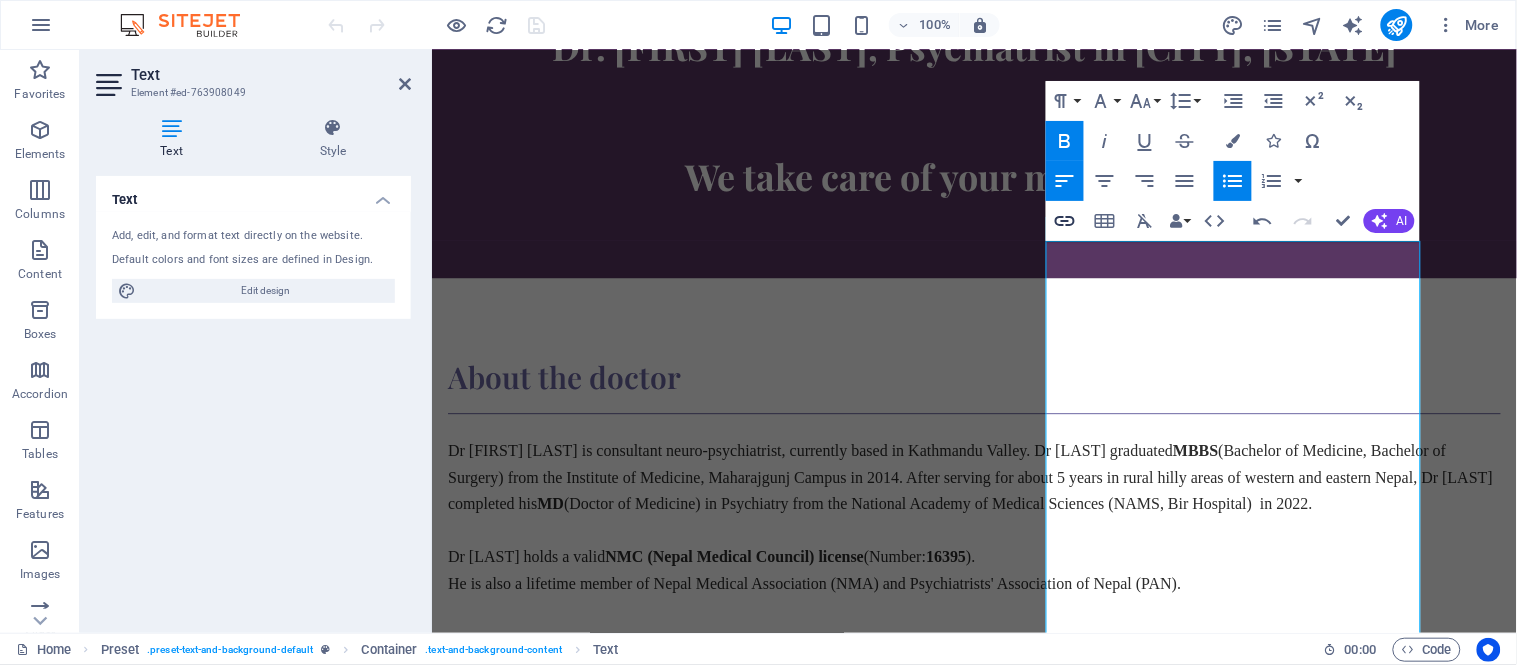 click 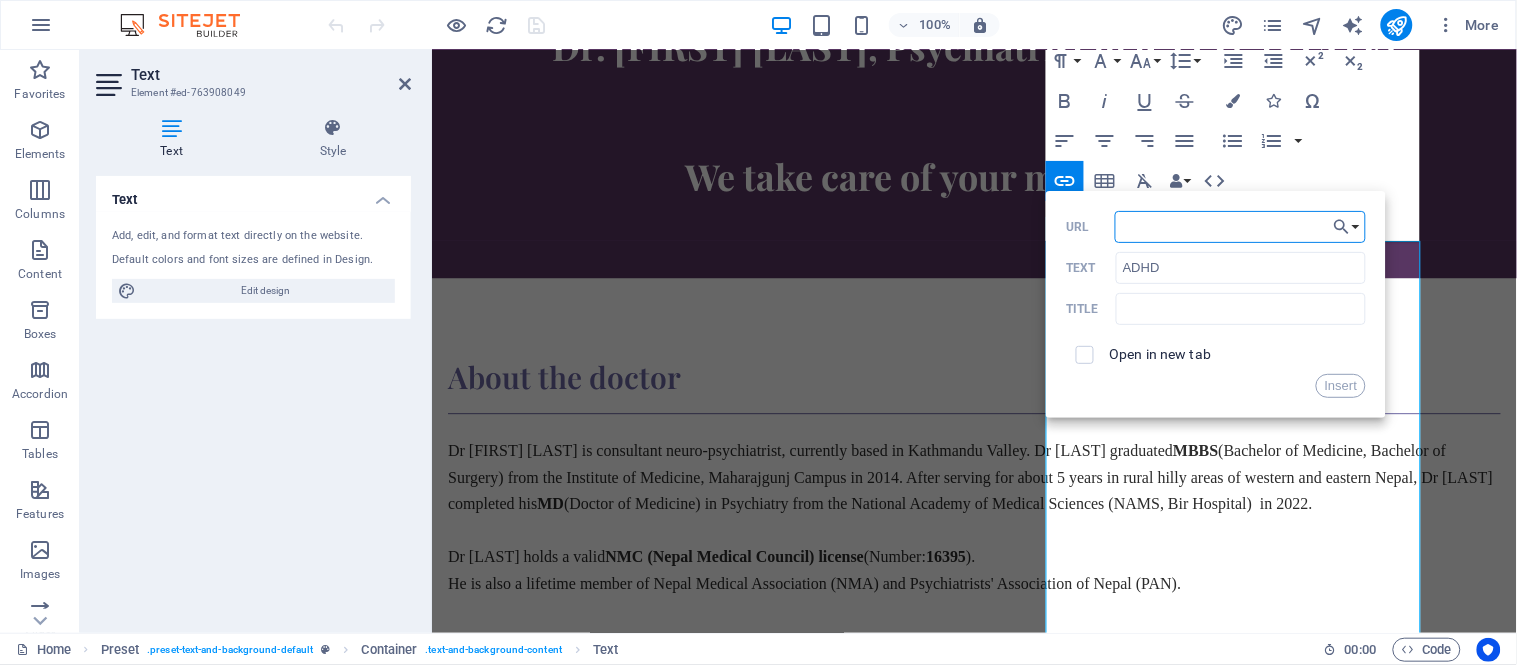 paste on "https://drnavindevkota.com/blogs/ADHD" 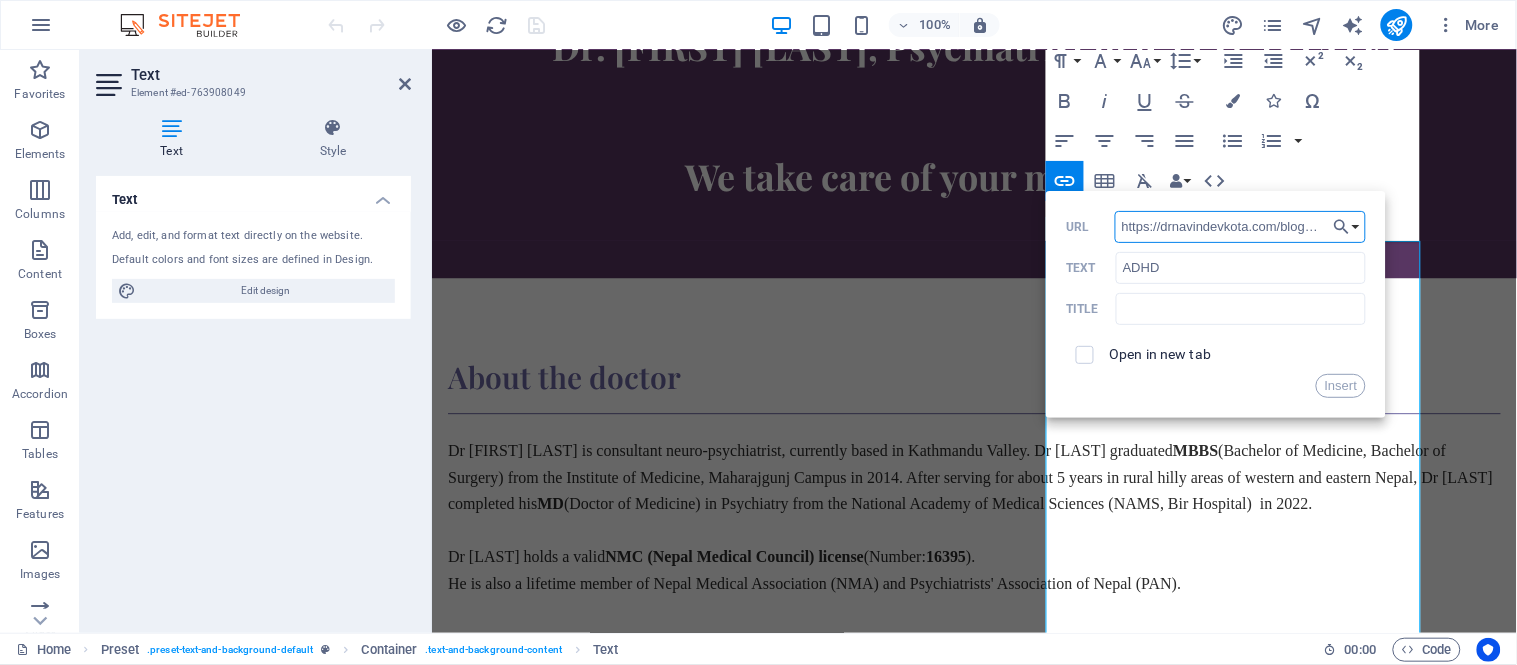 scroll, scrollTop: 0, scrollLeft: 28, axis: horizontal 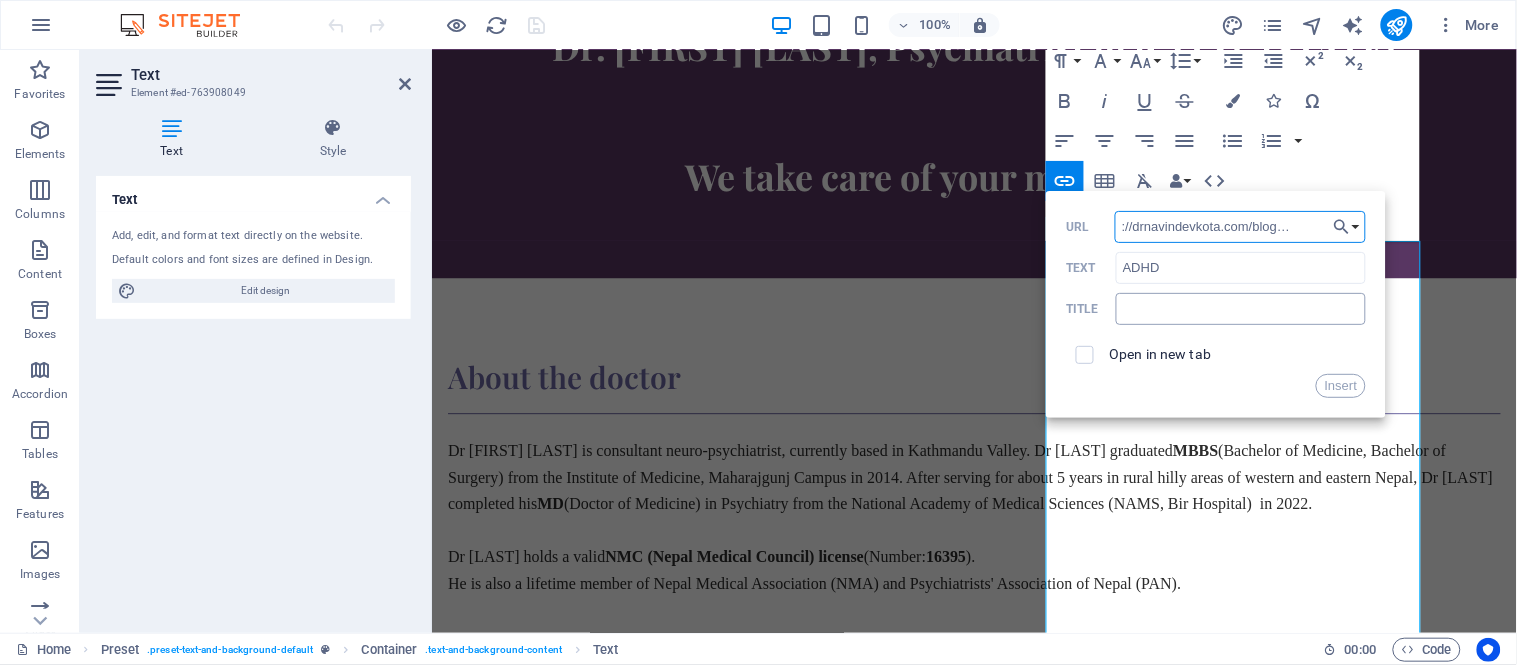 type on "https://drnavindevkota.com/blogs/ADHD" 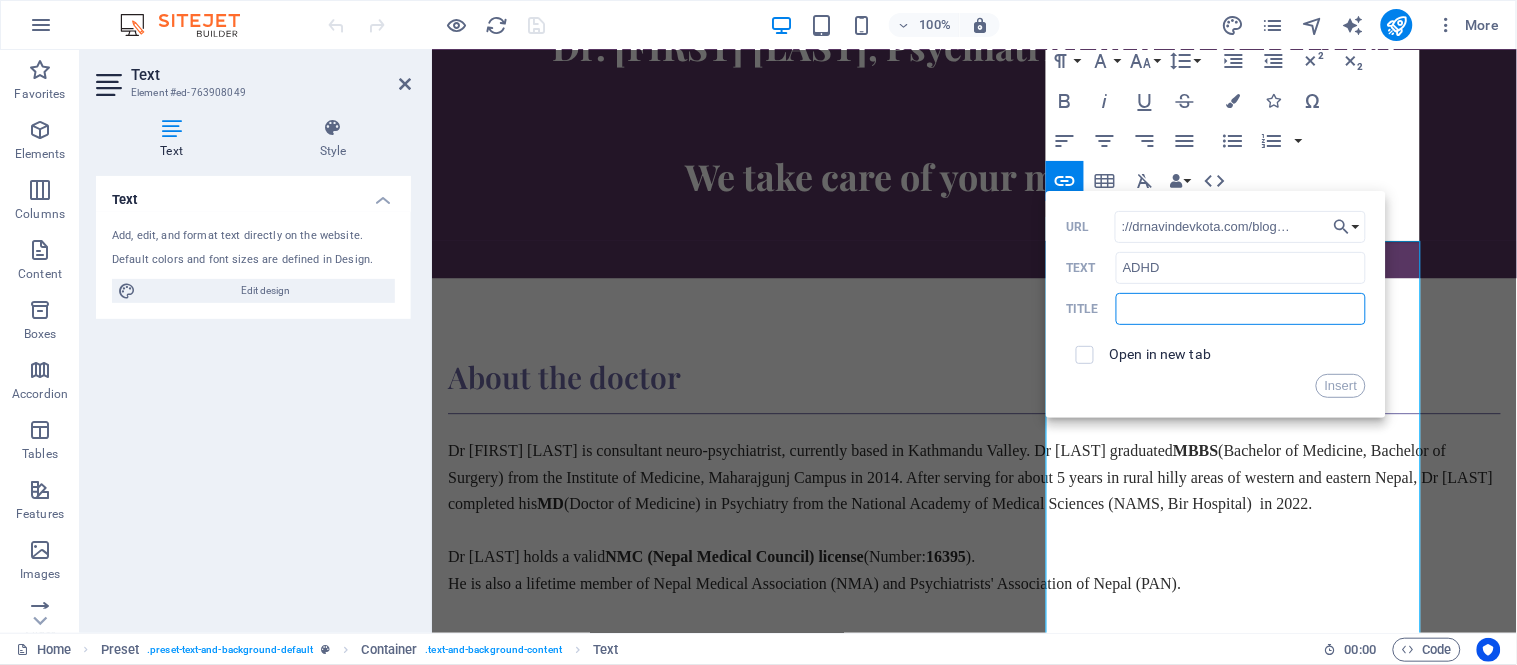 scroll, scrollTop: 0, scrollLeft: 0, axis: both 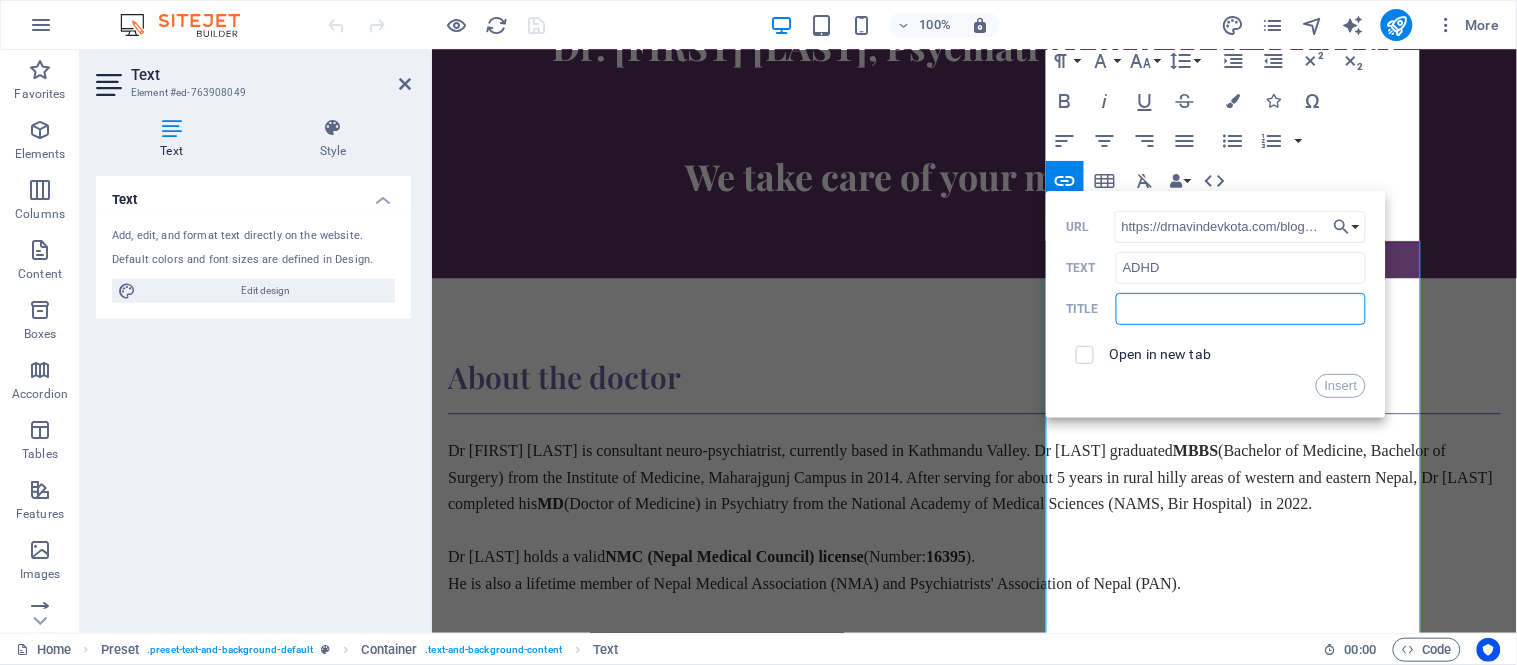 click at bounding box center [1241, 309] 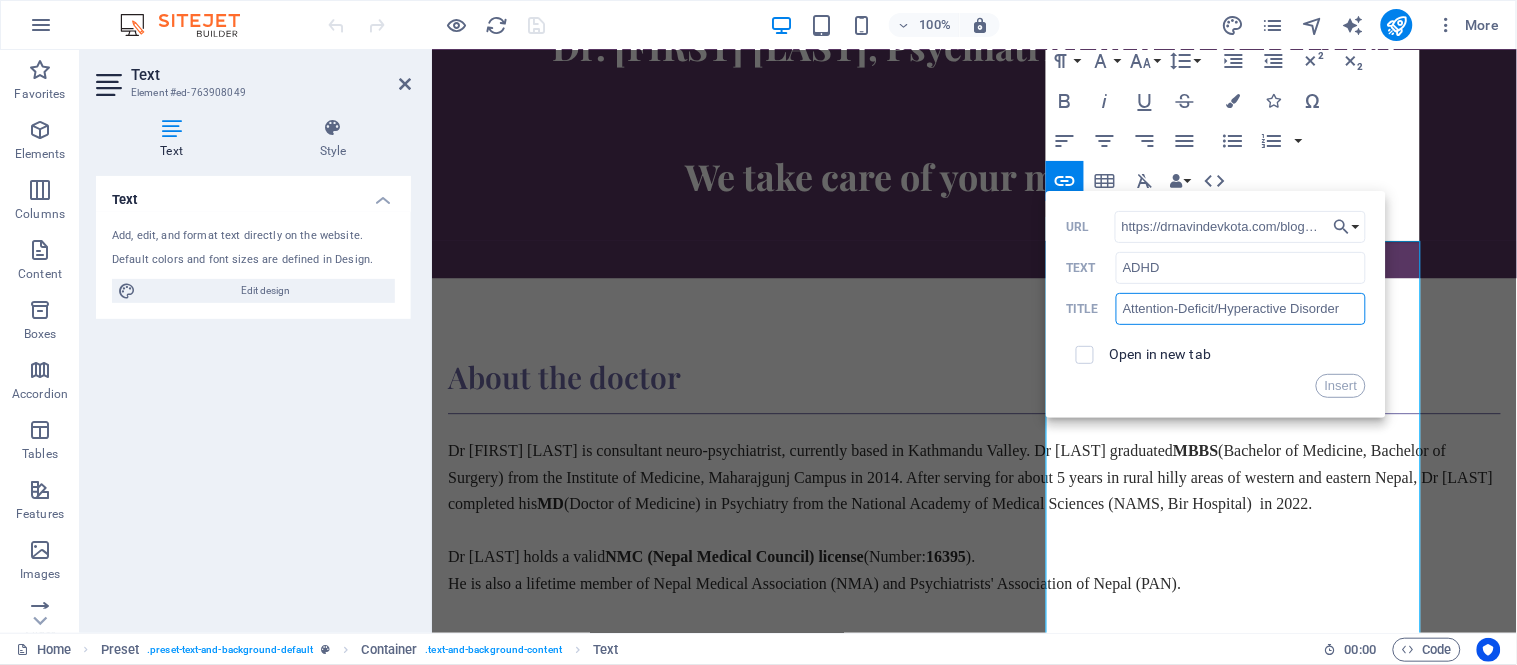 type on "Attention-Deficit/Hyperactive Disorders" 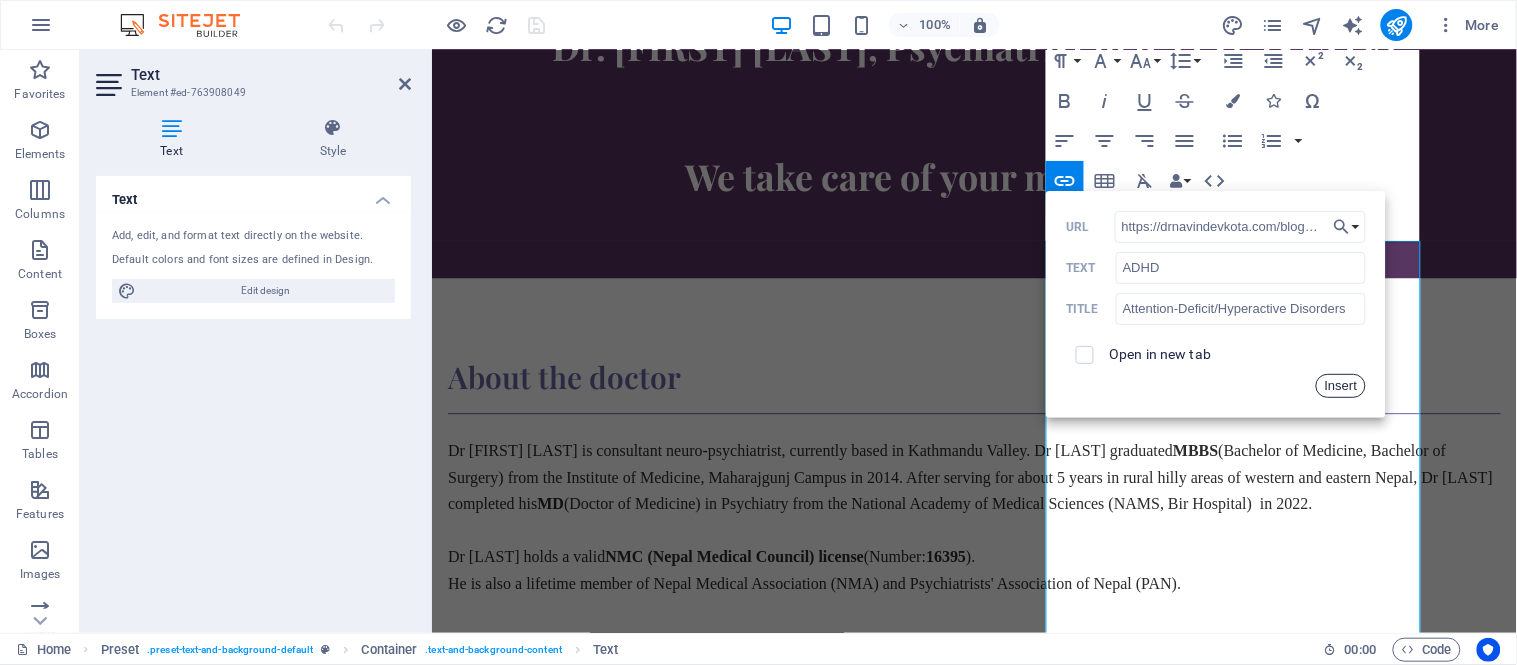 click on "Insert" at bounding box center [1341, 386] 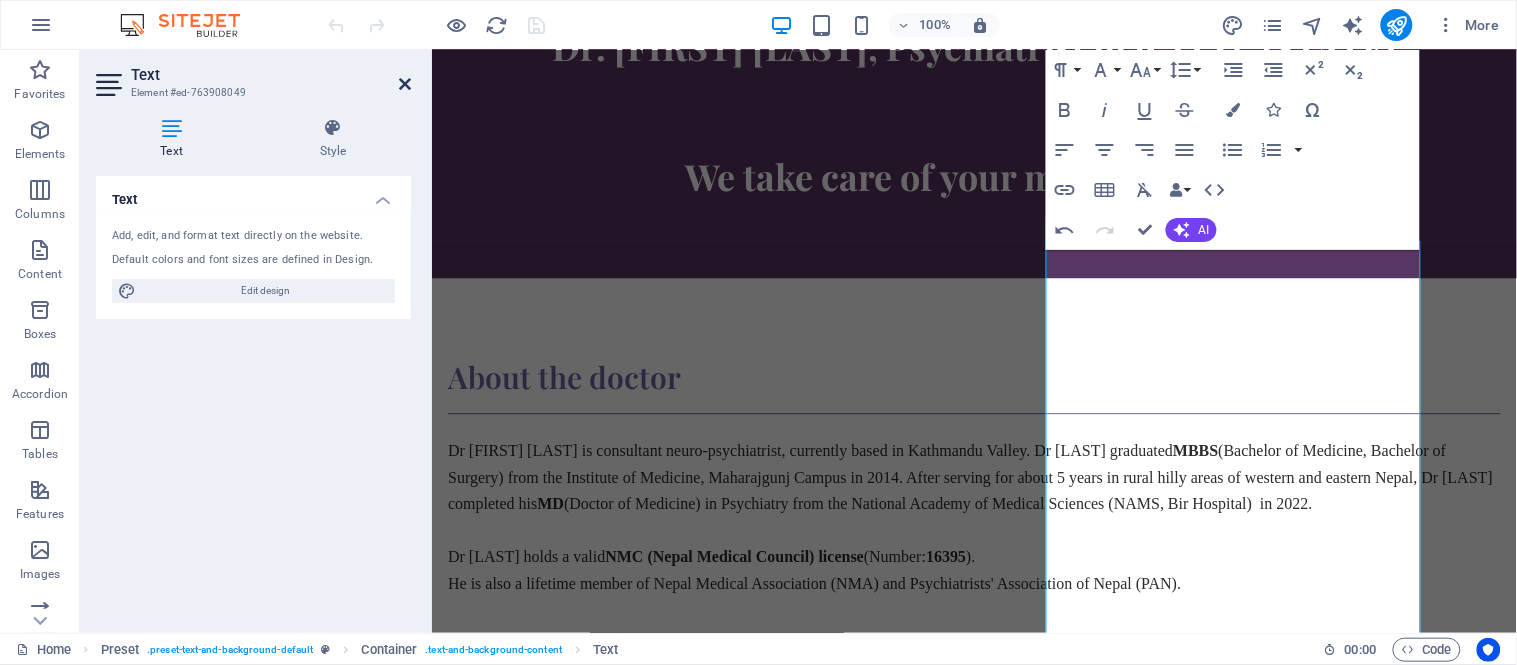 click at bounding box center [405, 84] 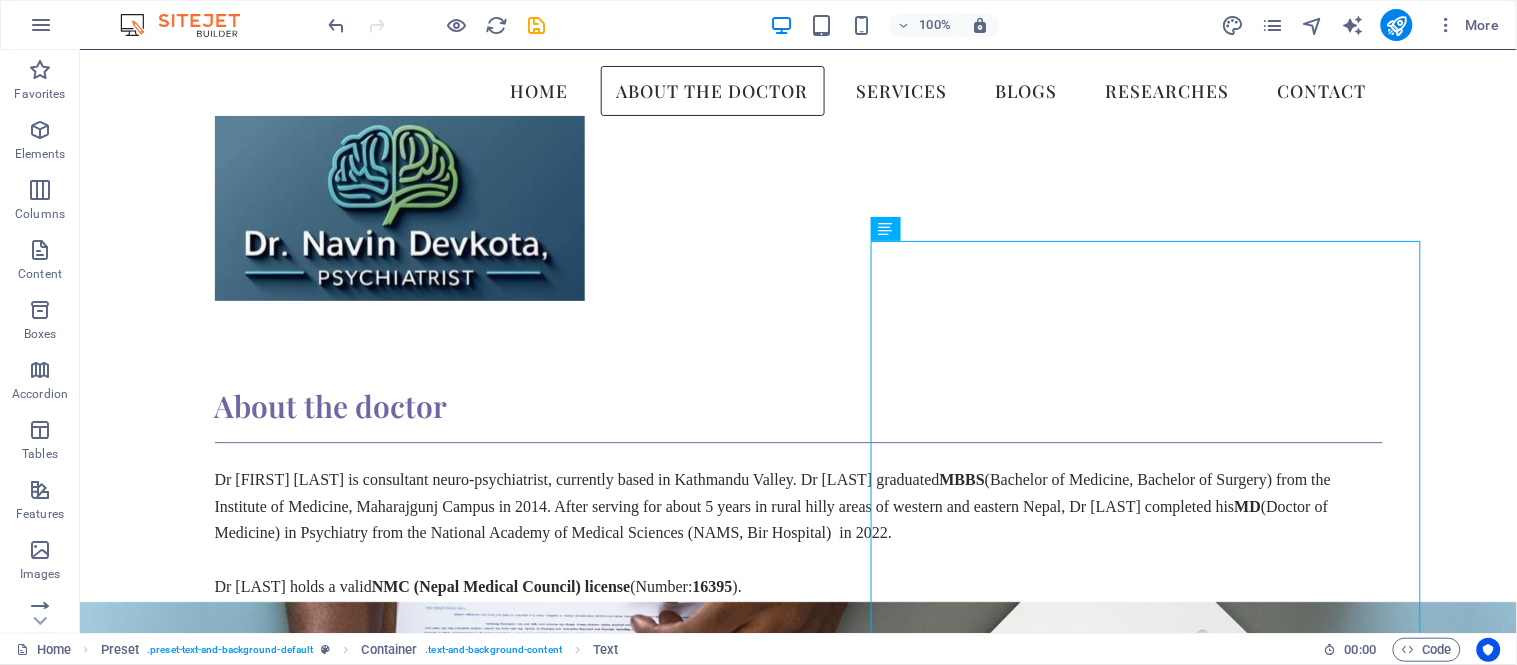 scroll, scrollTop: 750, scrollLeft: 0, axis: vertical 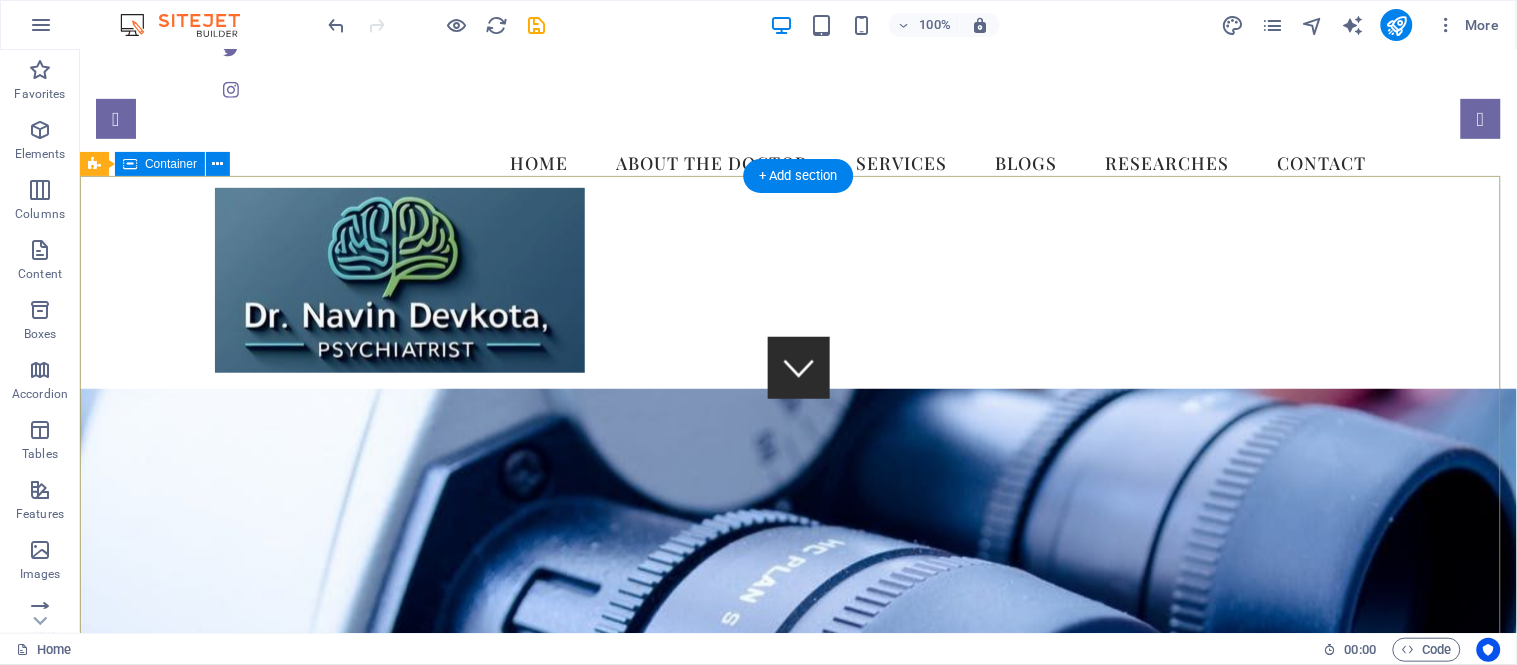 click on "Dr. [LAST], Psychiatrist in Kathmandu, Nepal We take care of your mental health!" at bounding box center [797, 1217] 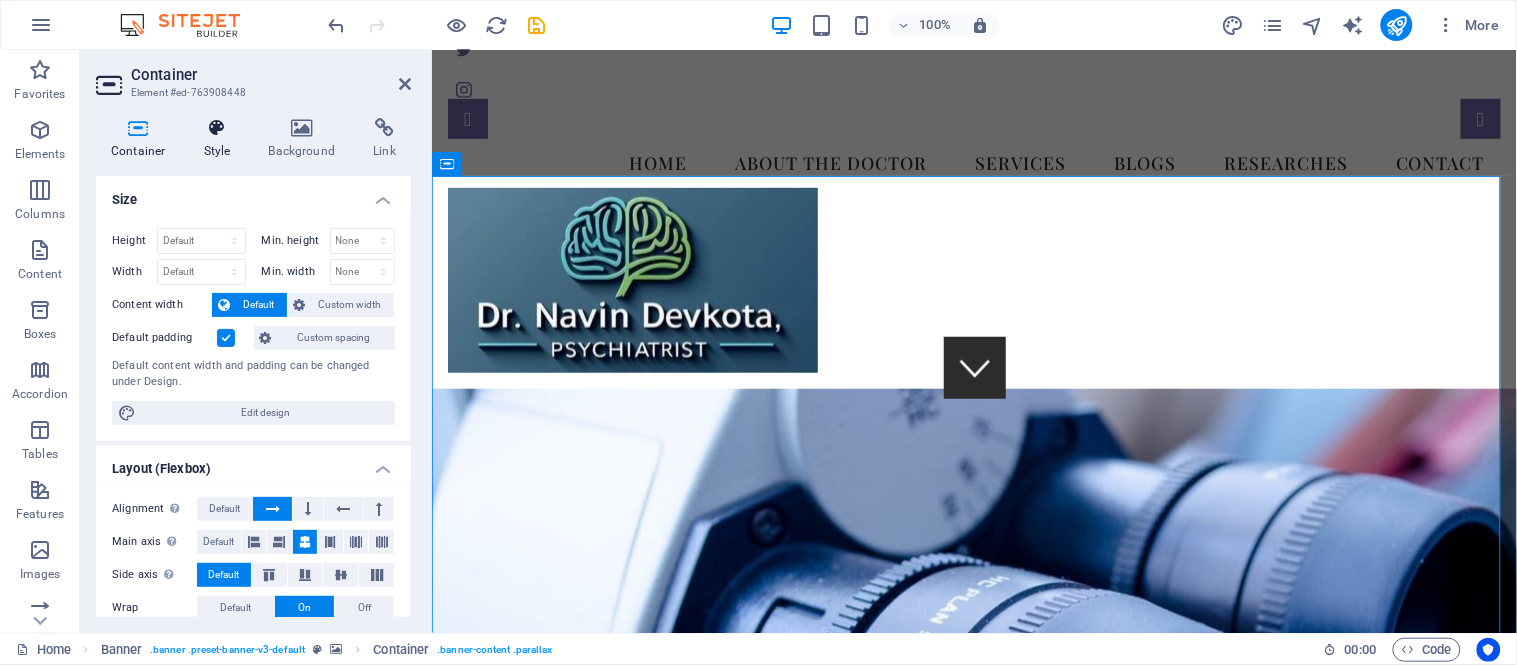 click at bounding box center [217, 128] 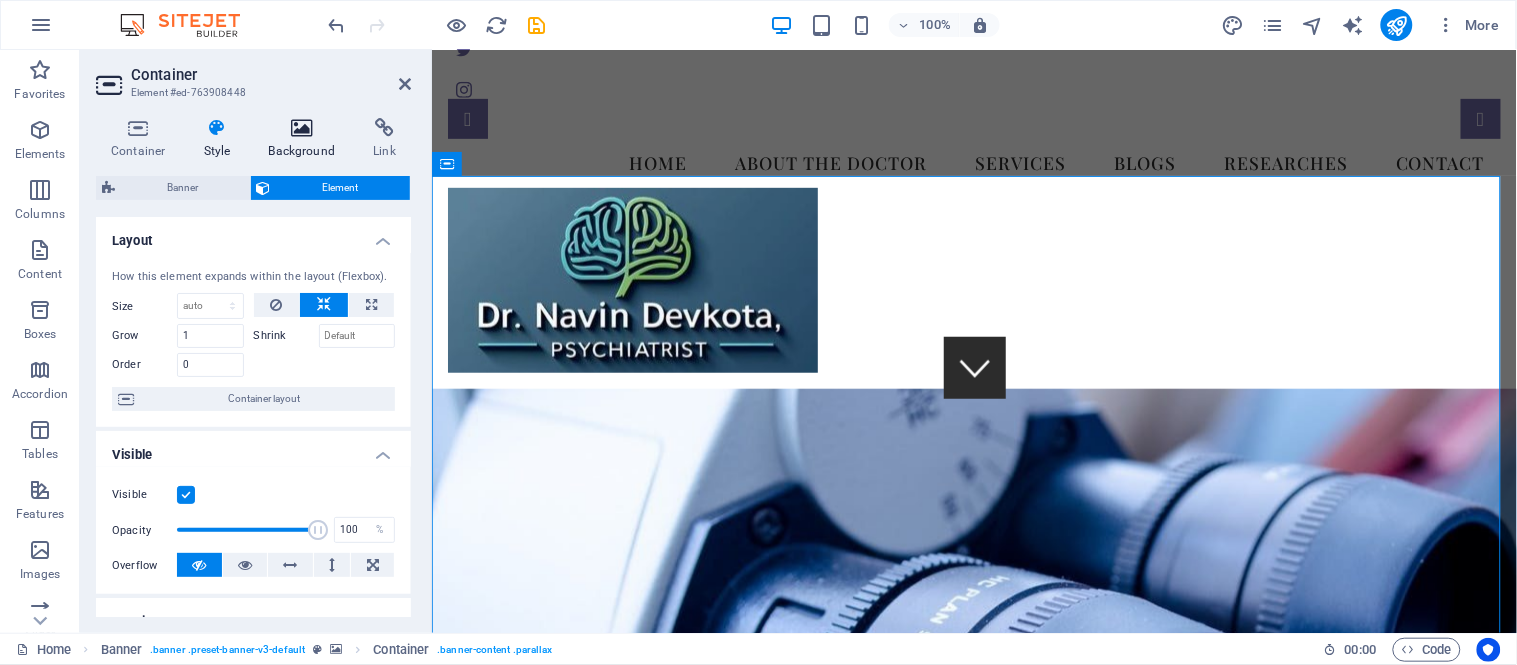 click at bounding box center [302, 128] 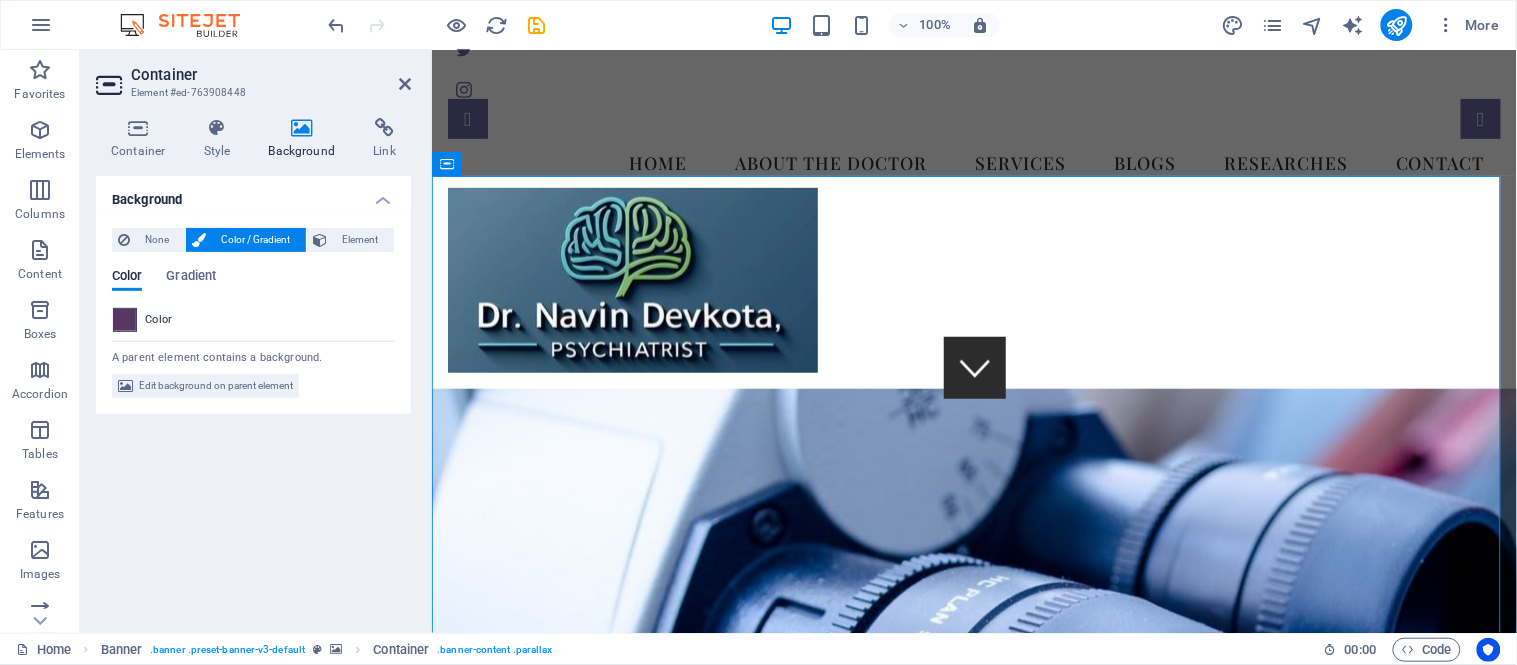 click at bounding box center [125, 320] 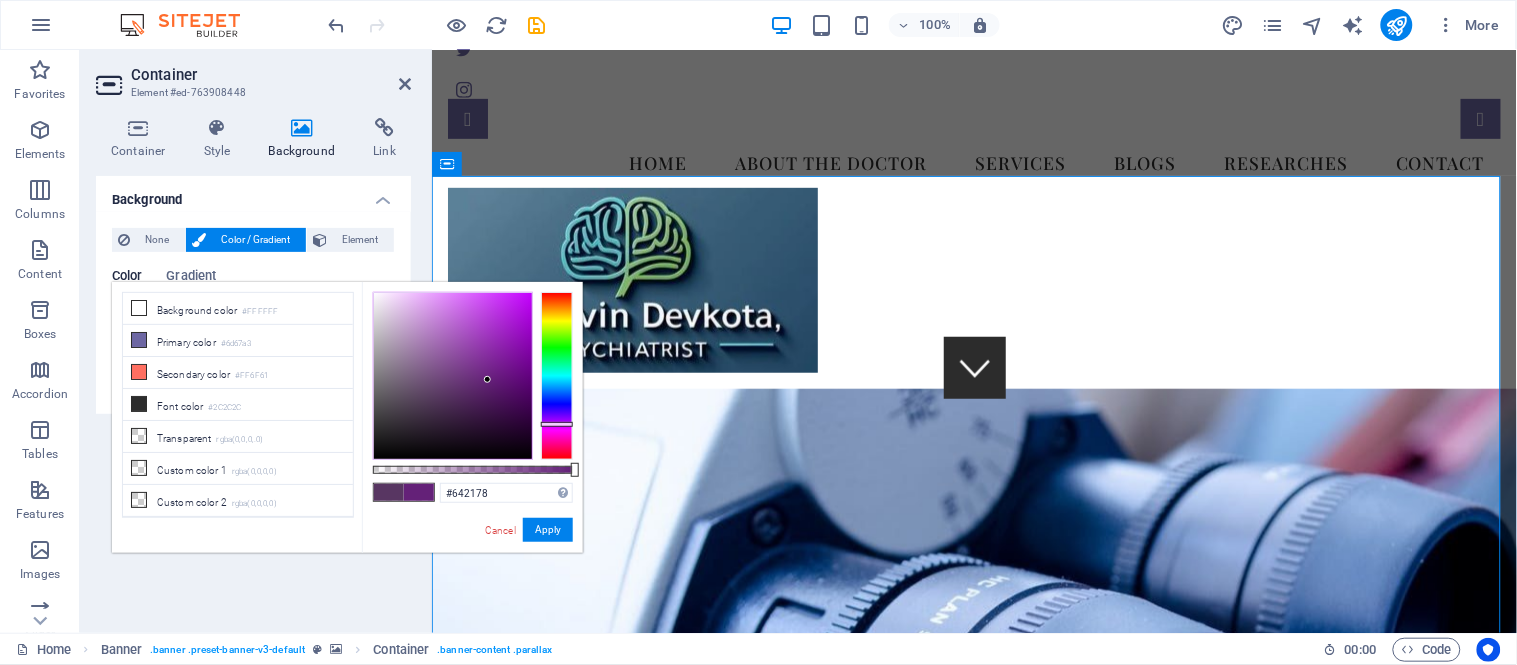 click at bounding box center [453, 376] 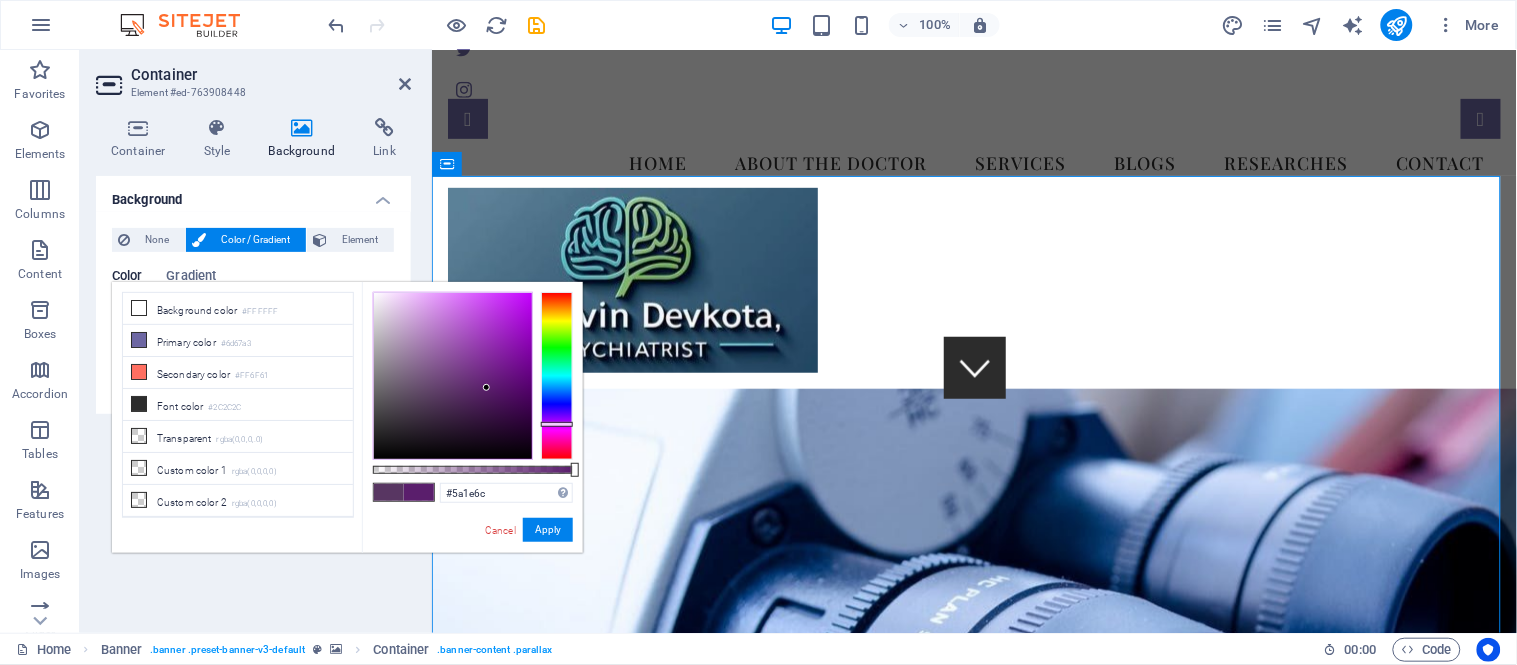 click at bounding box center [453, 376] 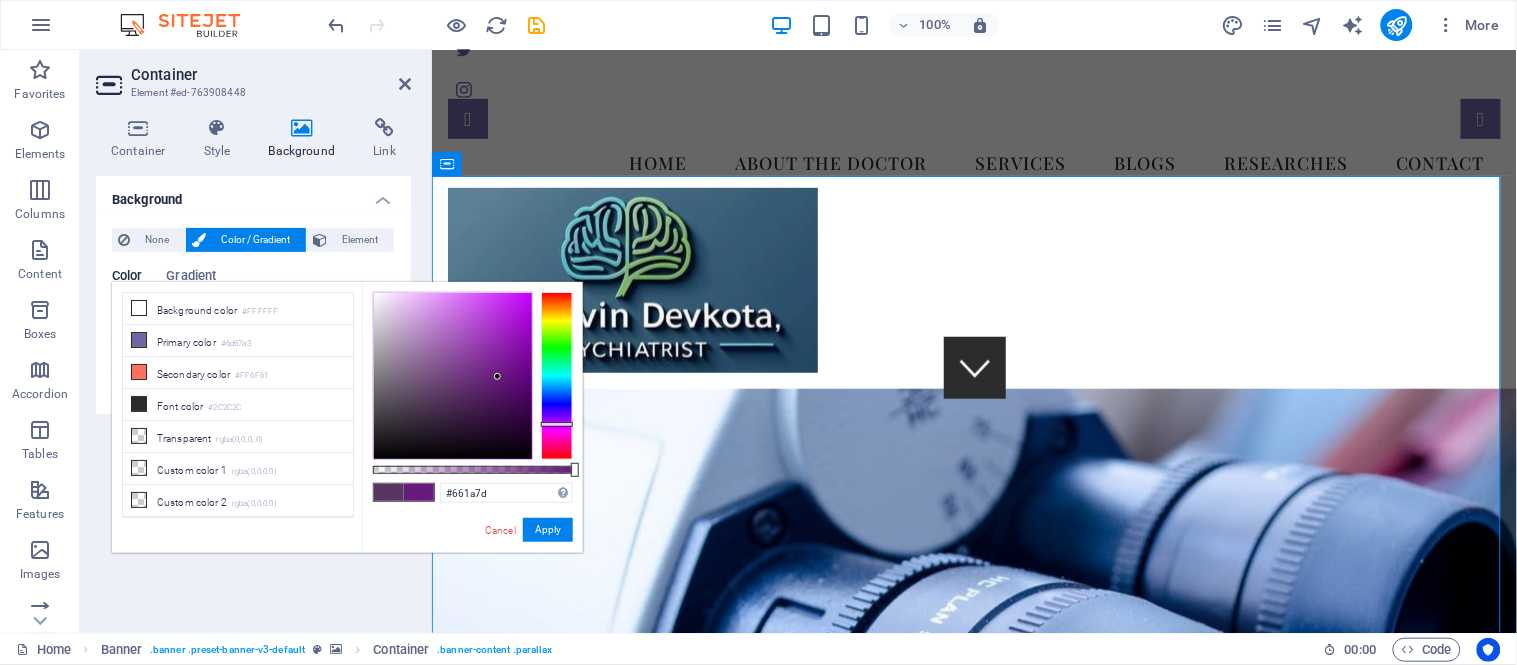click at bounding box center (453, 376) 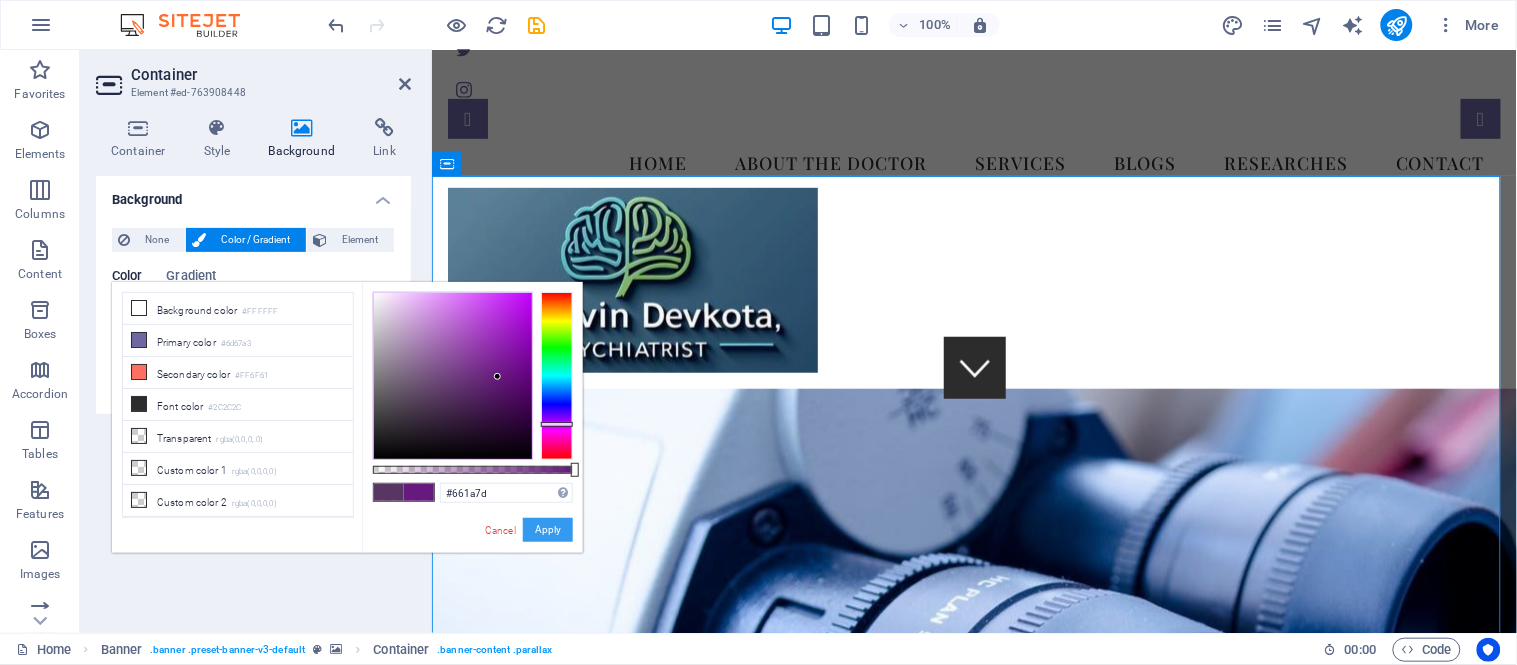 click on "Apply" at bounding box center [548, 530] 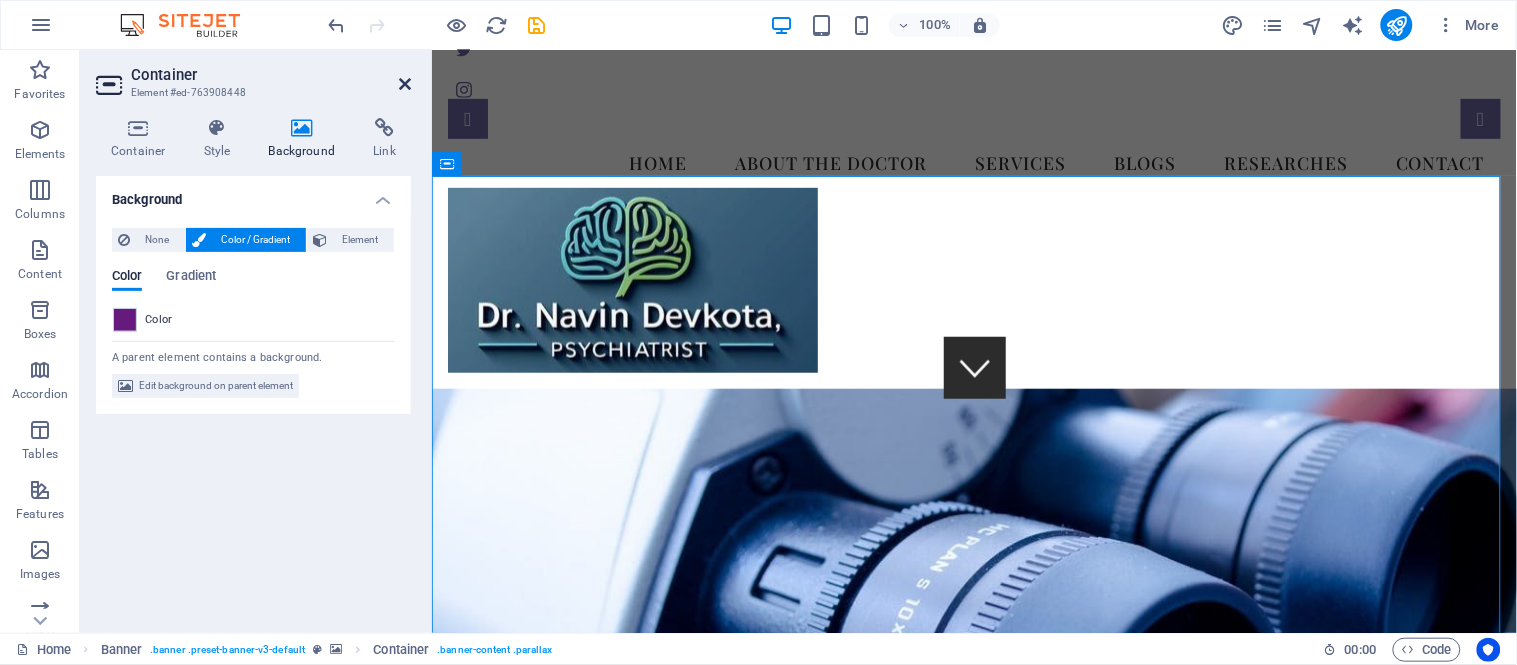 click at bounding box center [405, 84] 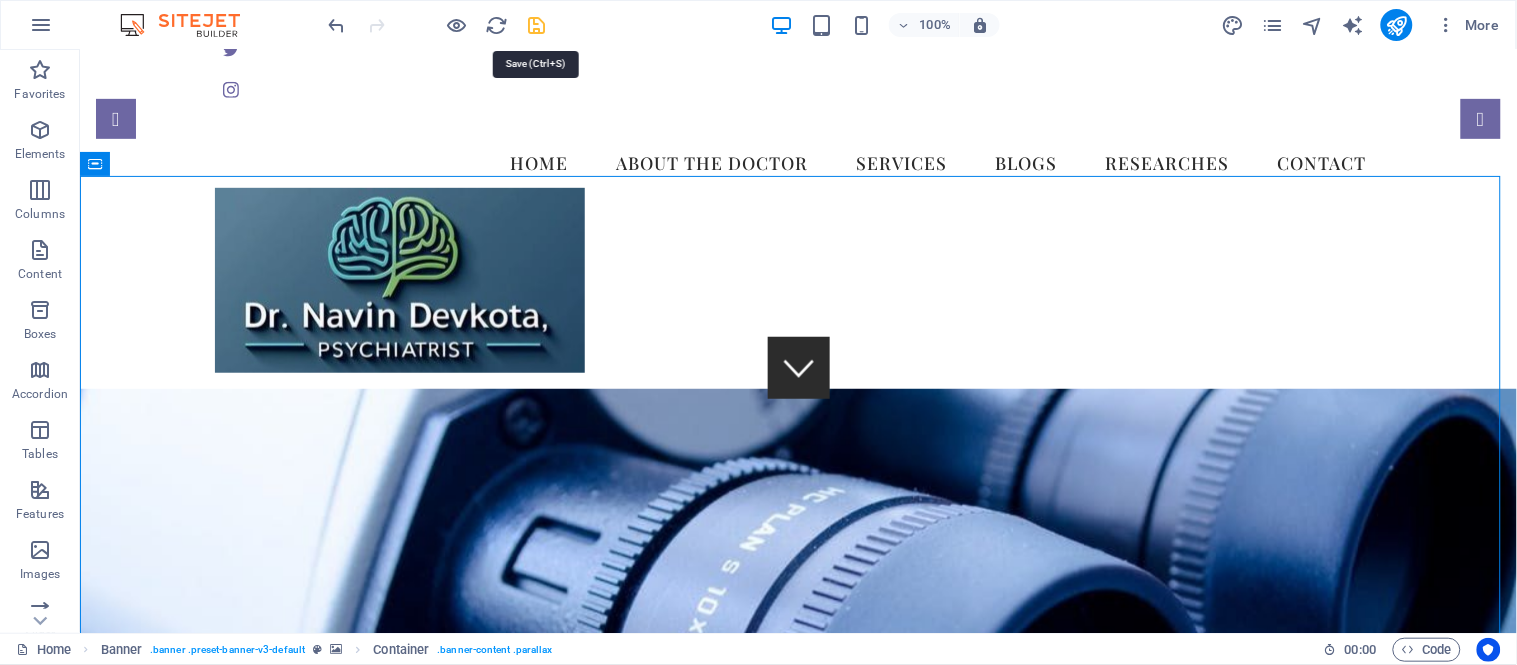 click at bounding box center (537, 25) 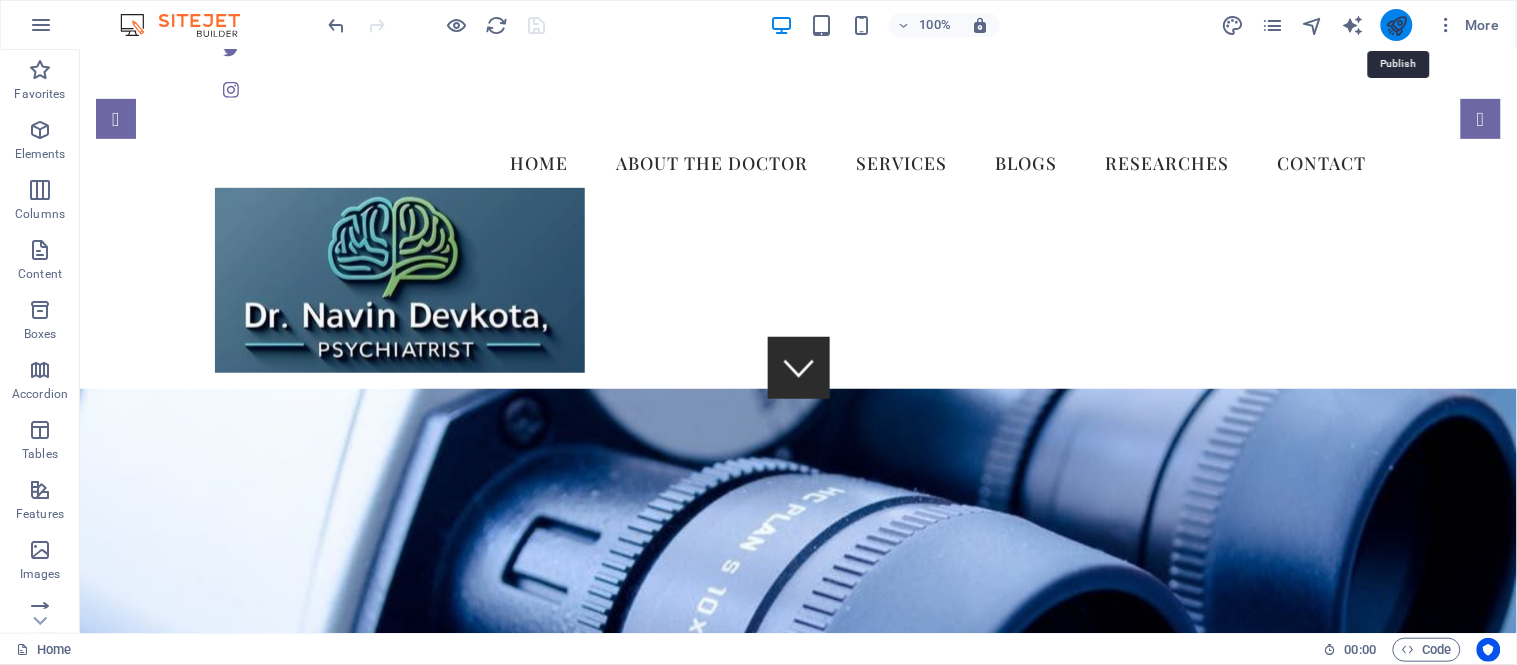 click at bounding box center (1396, 25) 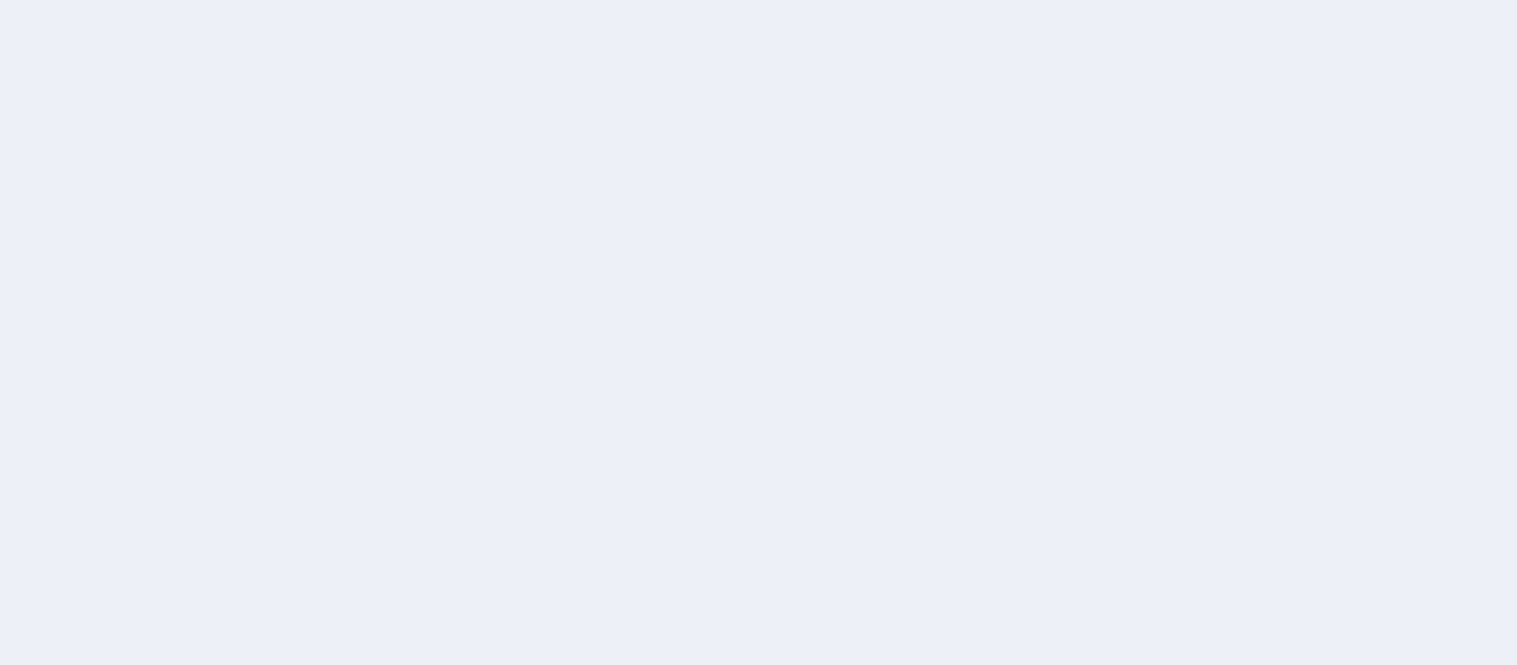 scroll, scrollTop: 0, scrollLeft: 0, axis: both 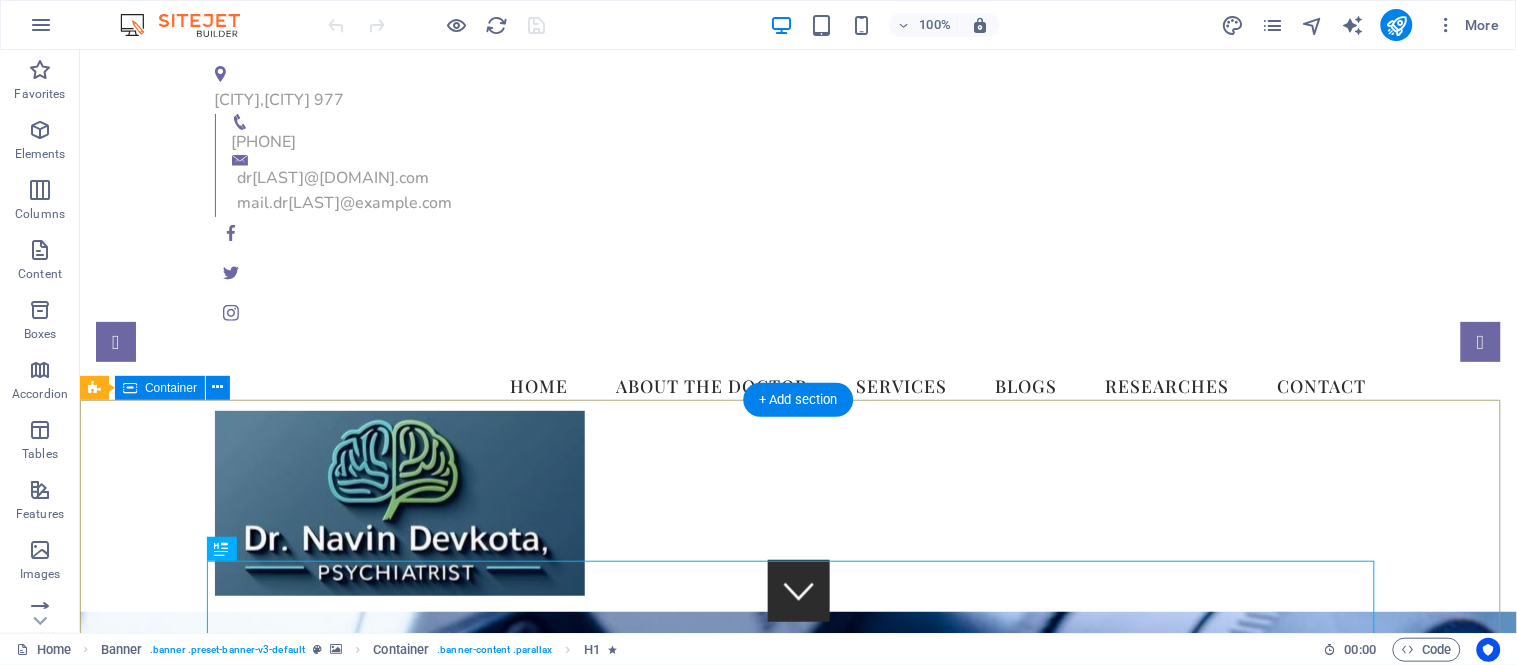 click on "Dr. [LAST], Psychiatrist in Kathmandu, Nepal We take care of your mental health!" at bounding box center [797, 1336] 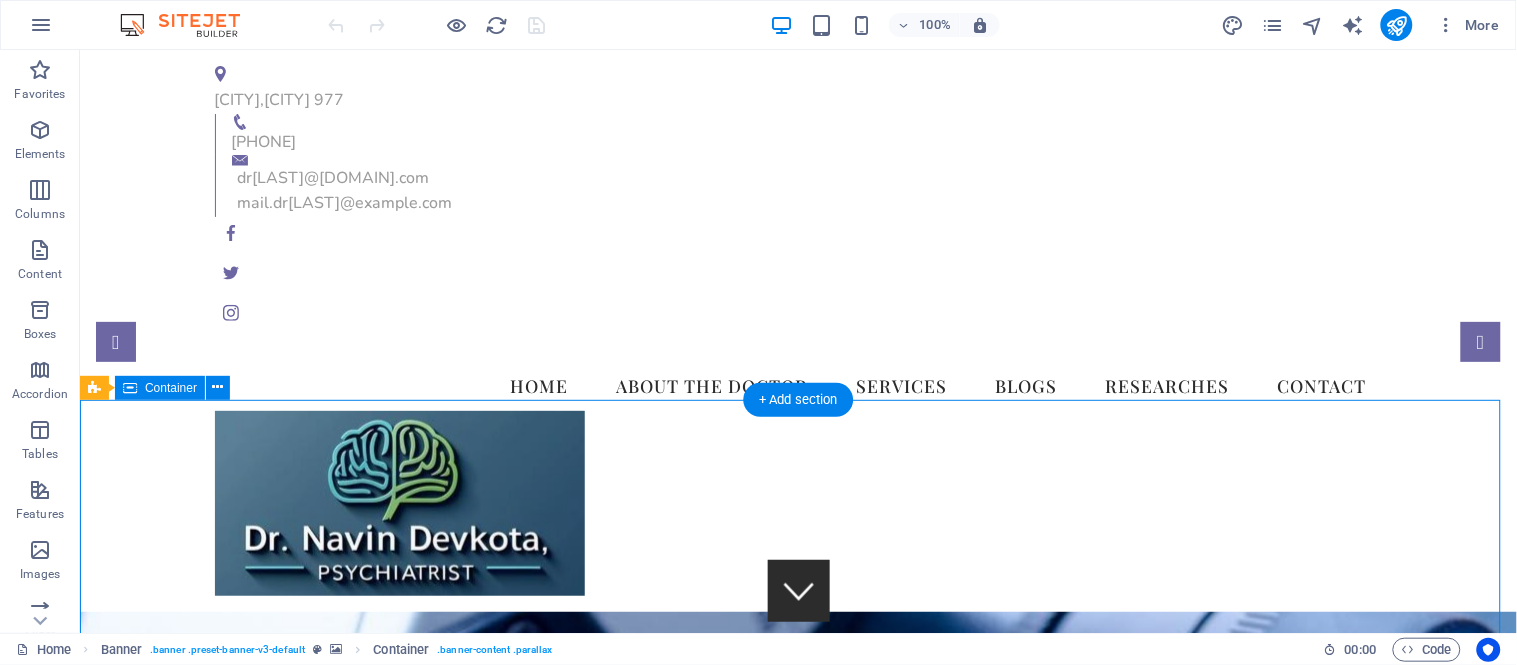 click on "Dr. [LAST], Psychiatrist in Kathmandu, Nepal We take care of your mental health!" at bounding box center [797, 1336] 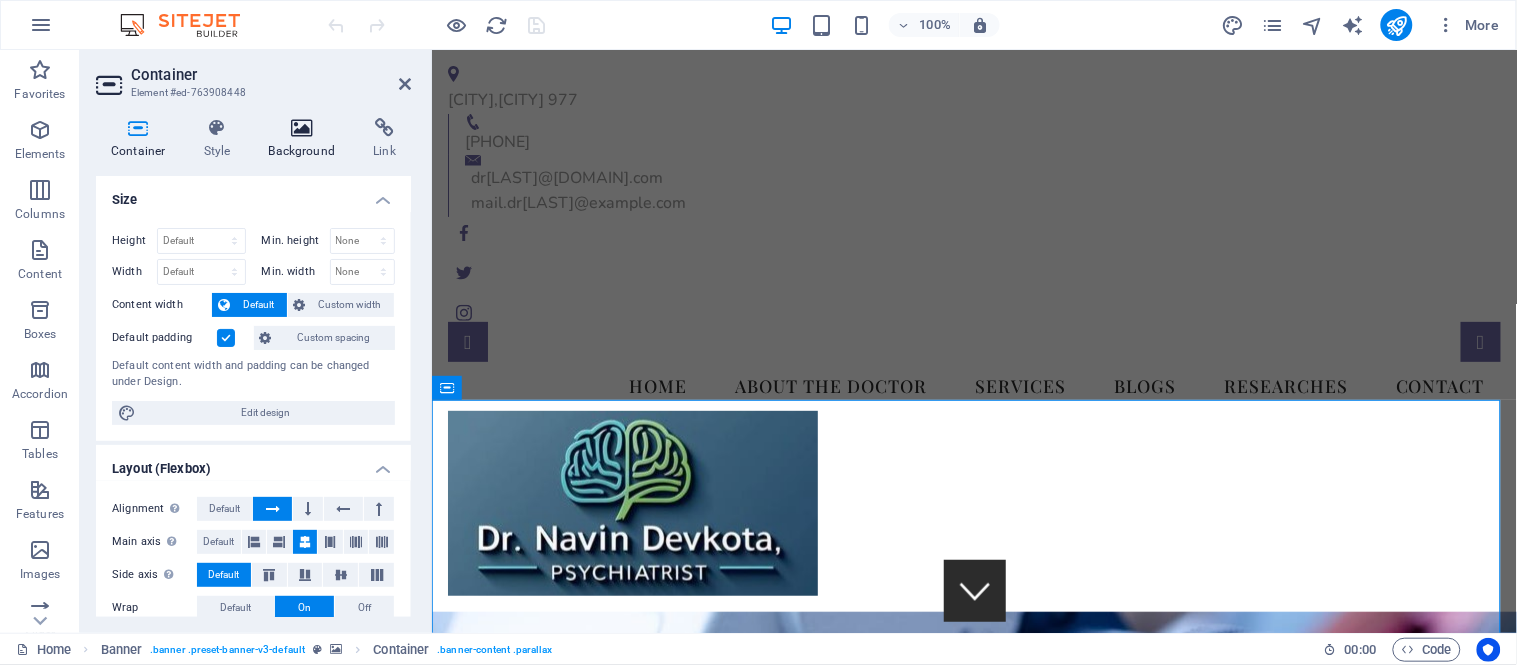 click at bounding box center (302, 128) 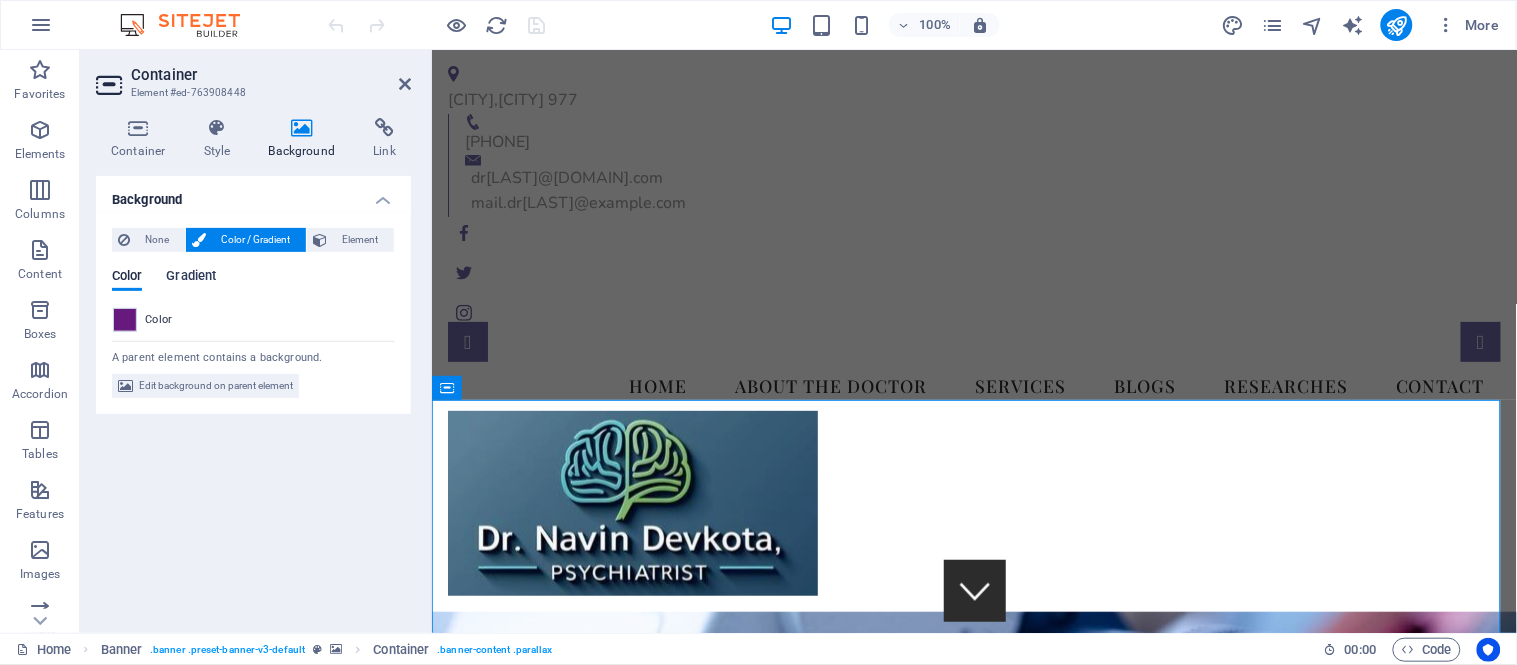 click on "Gradient" at bounding box center [191, 278] 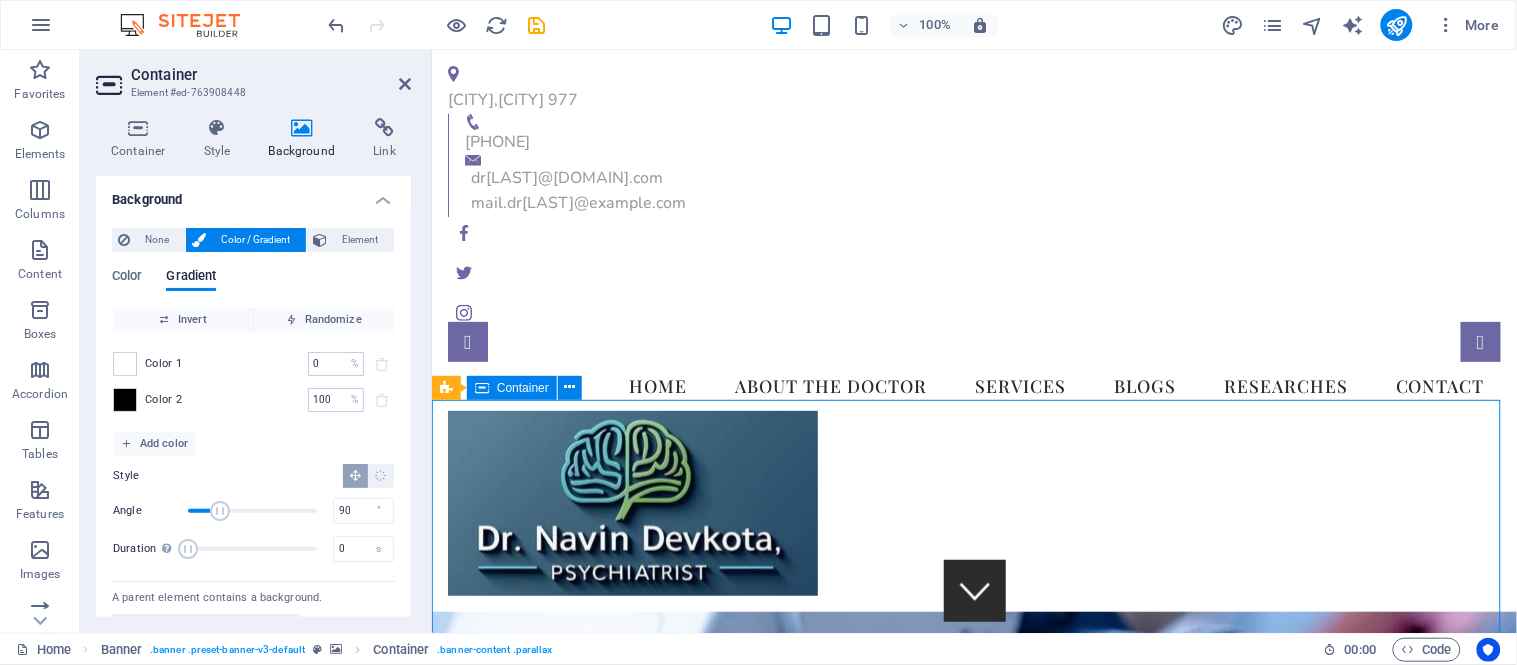 drag, startPoint x: 700, startPoint y: 535, endPoint x: 576, endPoint y: 530, distance: 124.10077 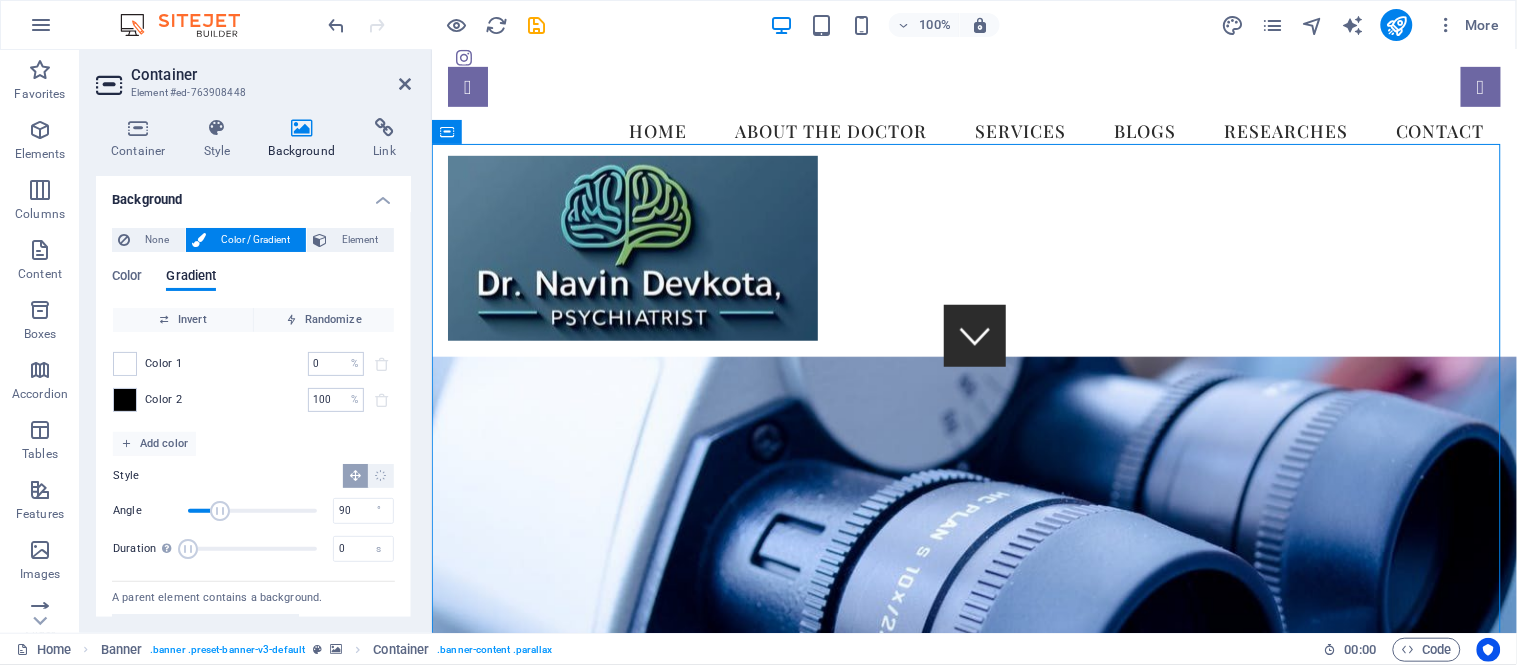 scroll, scrollTop: 268, scrollLeft: 0, axis: vertical 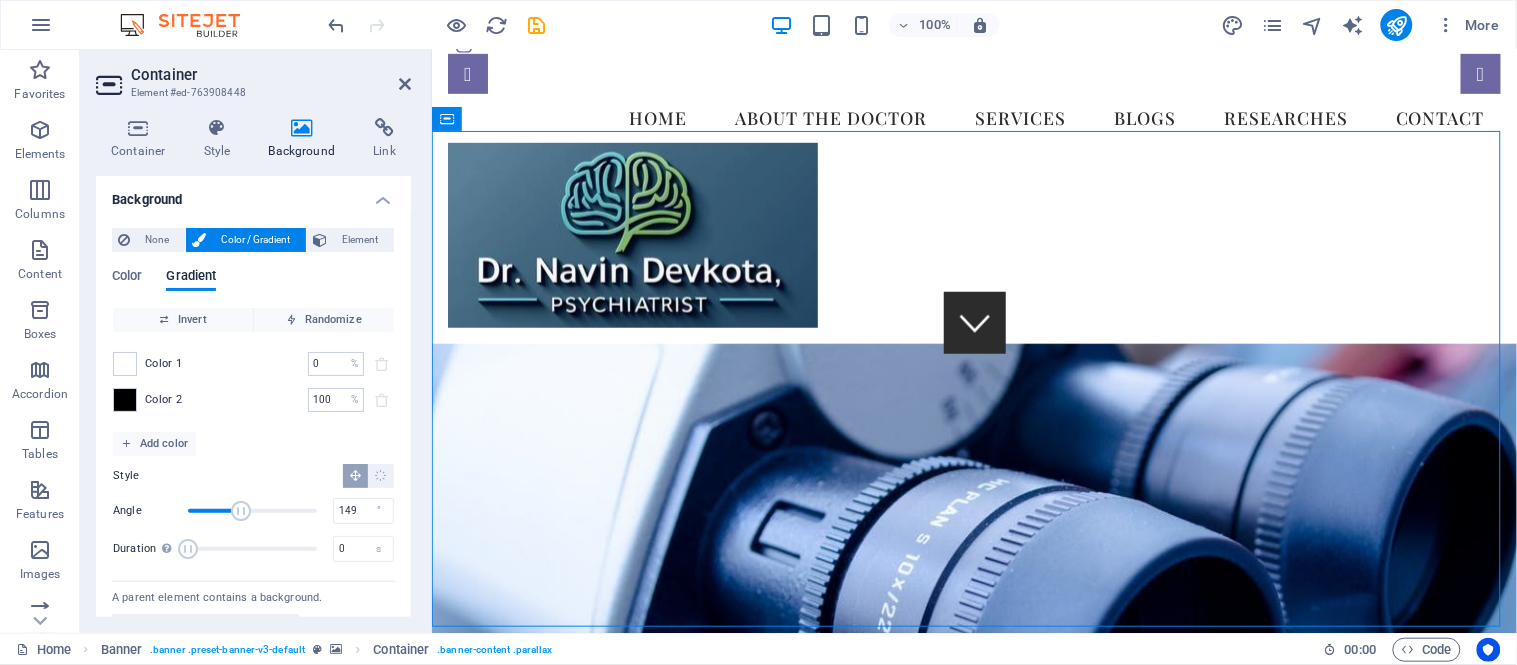 click at bounding box center [252, 511] 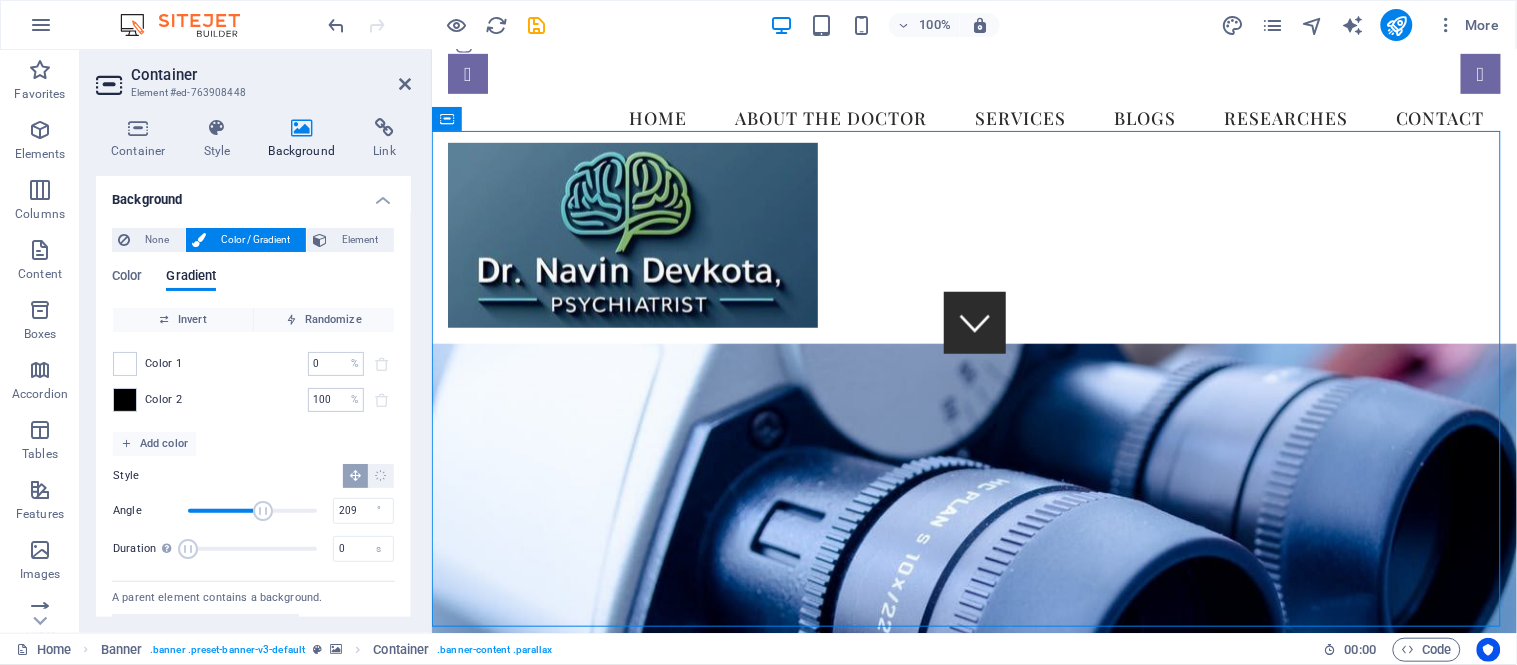 click at bounding box center (252, 511) 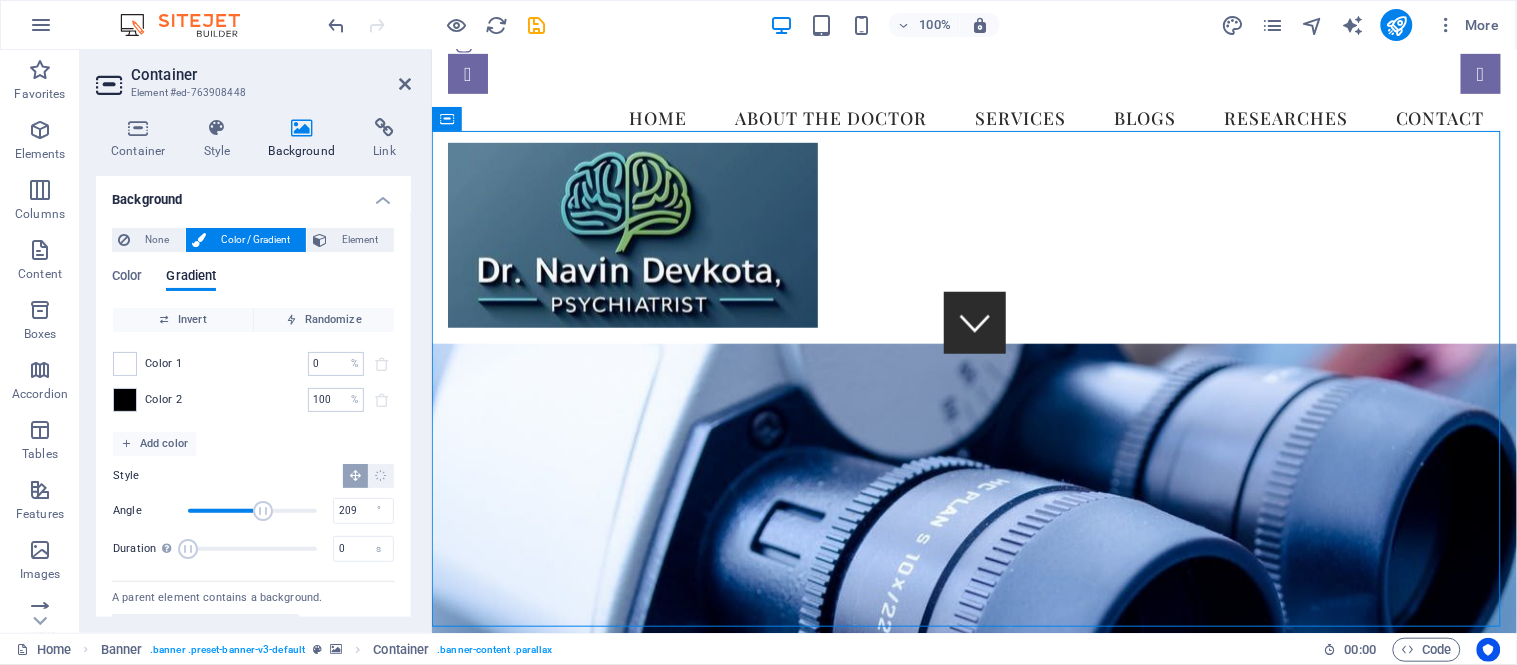 type on "235" 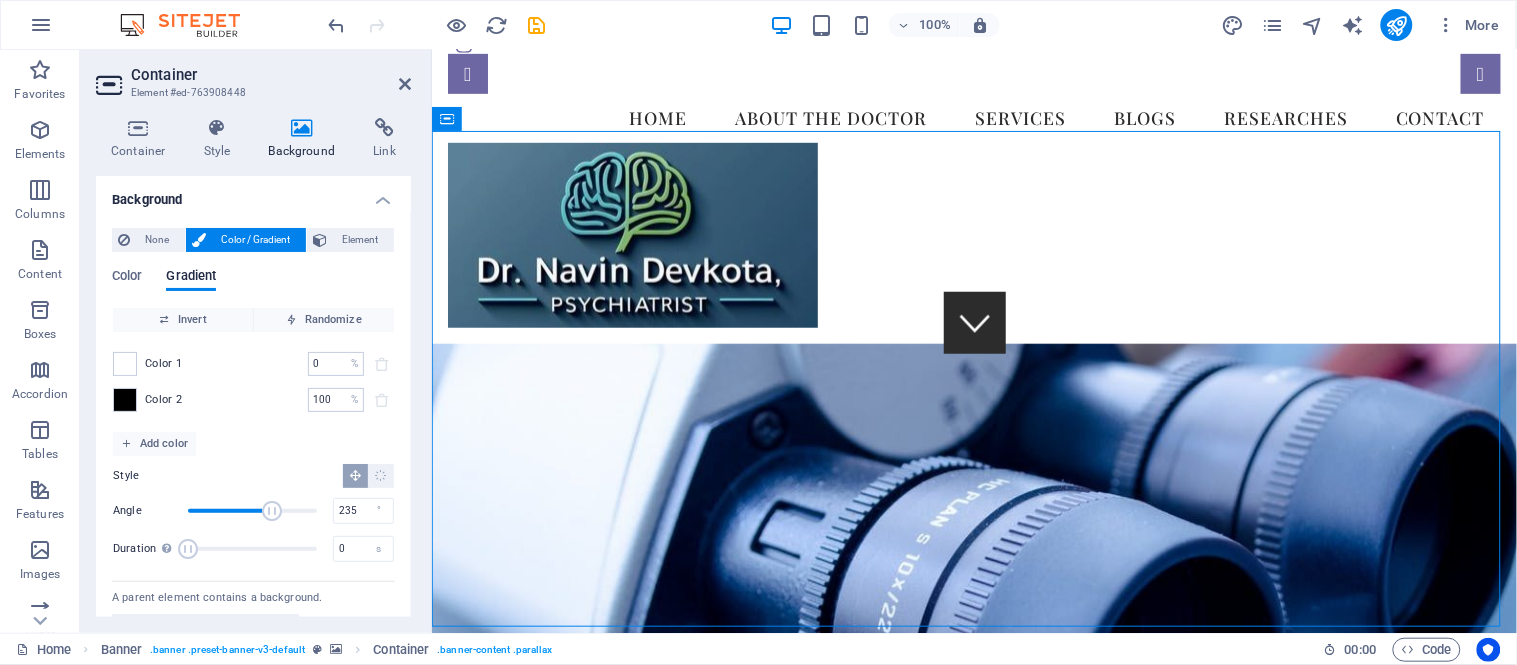 click at bounding box center (272, 511) 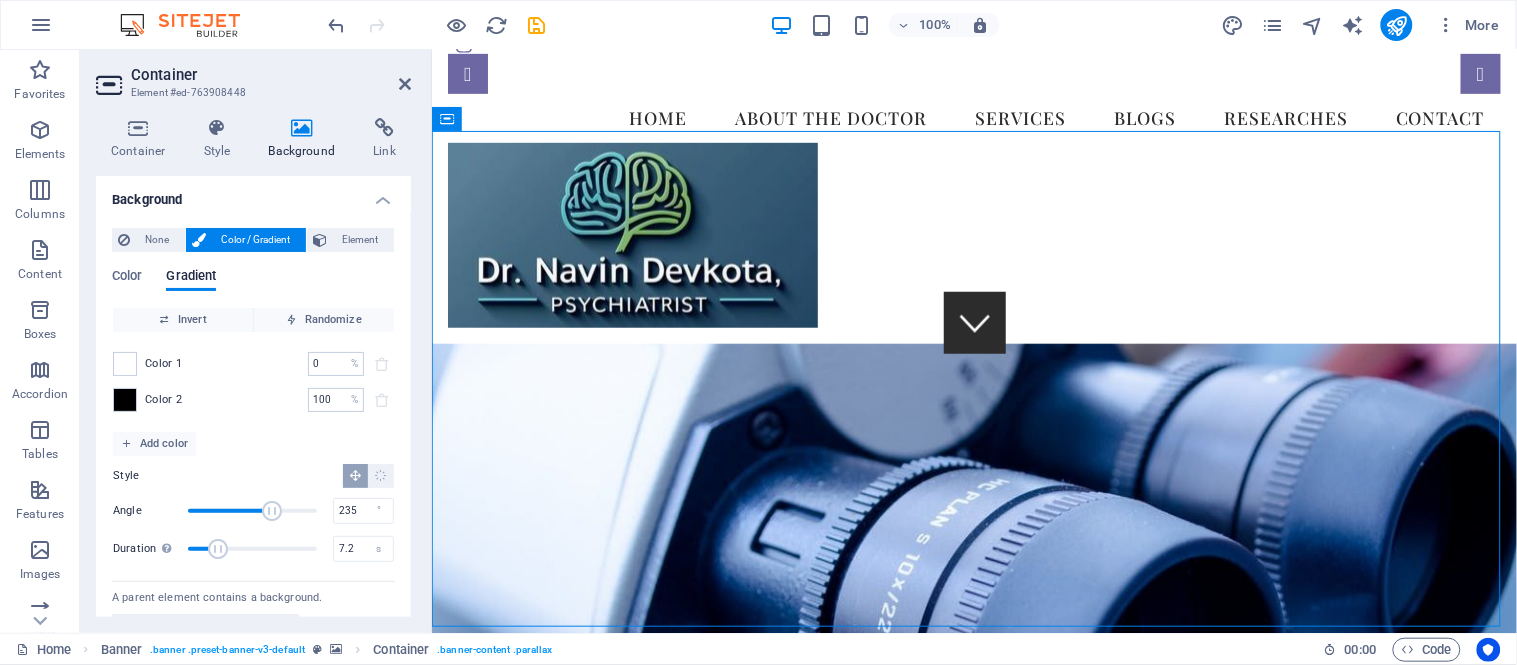 click at bounding box center (252, 549) 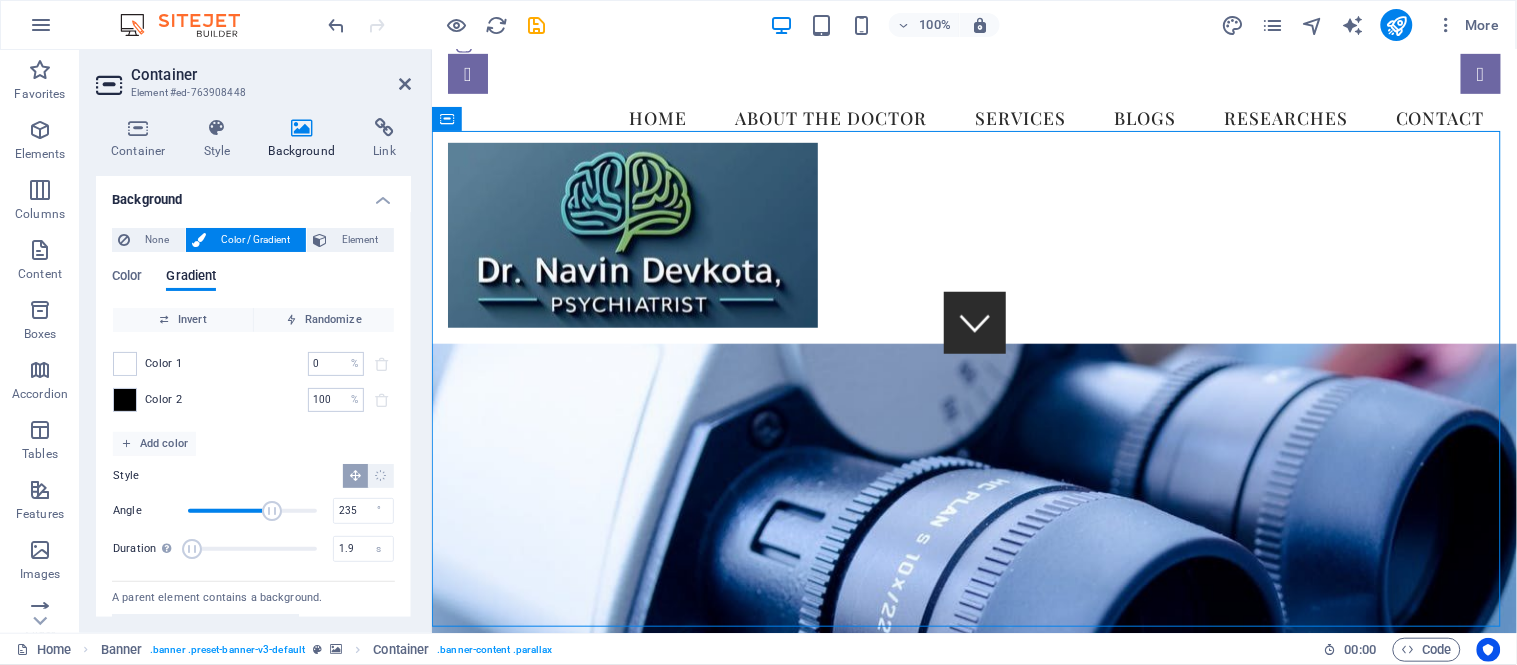 click at bounding box center [252, 549] 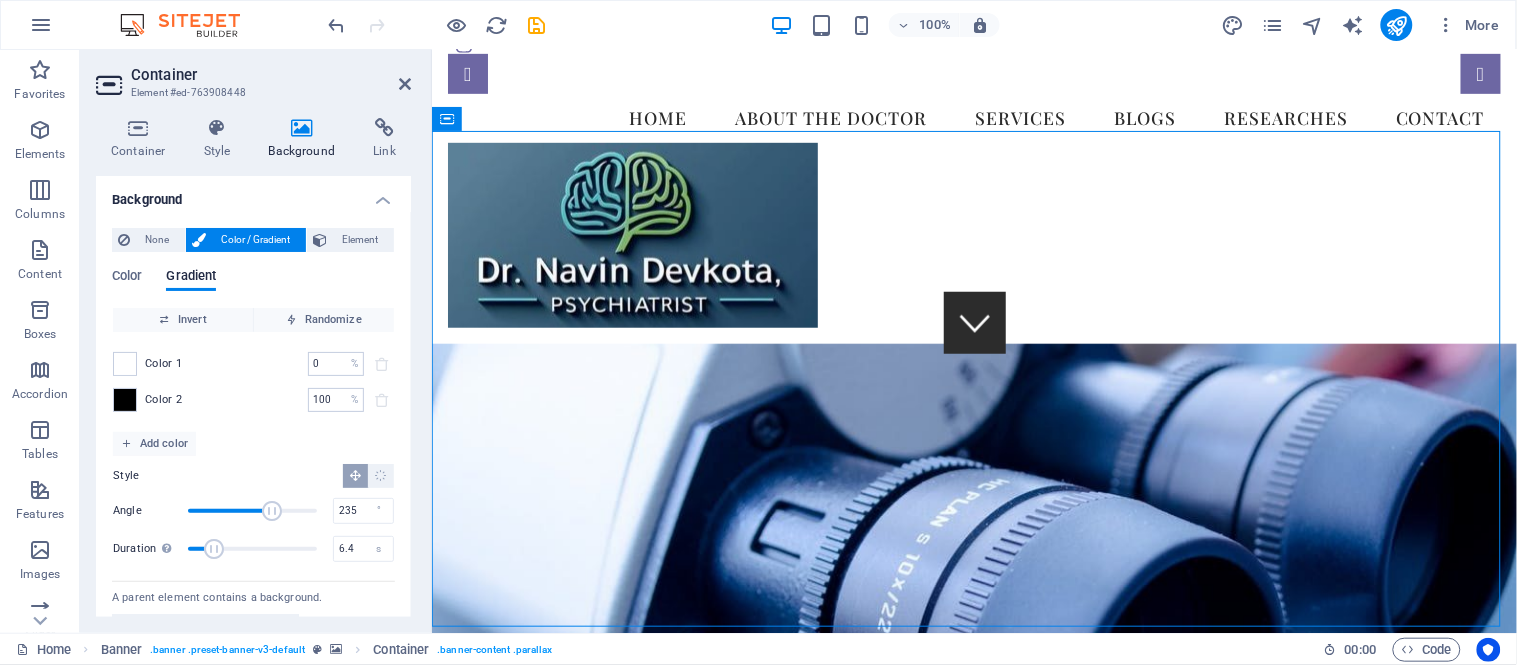 click at bounding box center (252, 549) 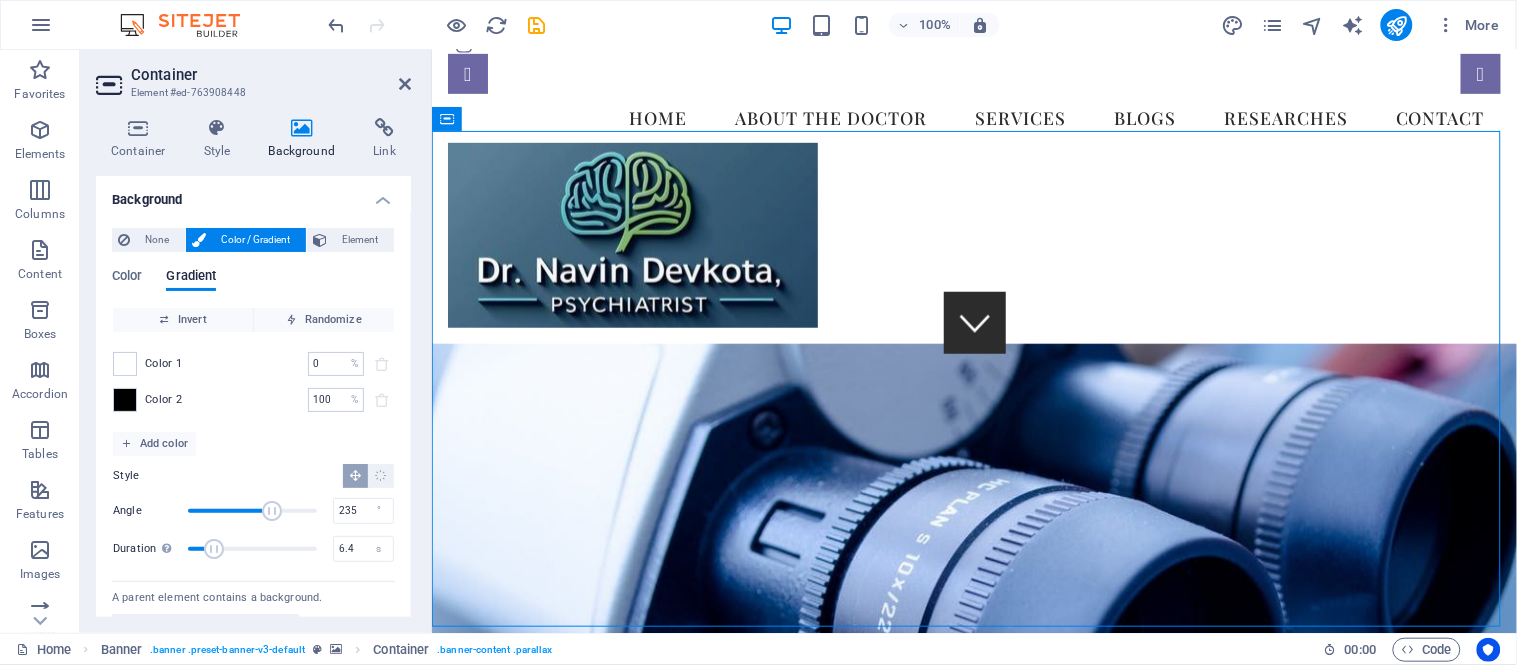 type on "4.3" 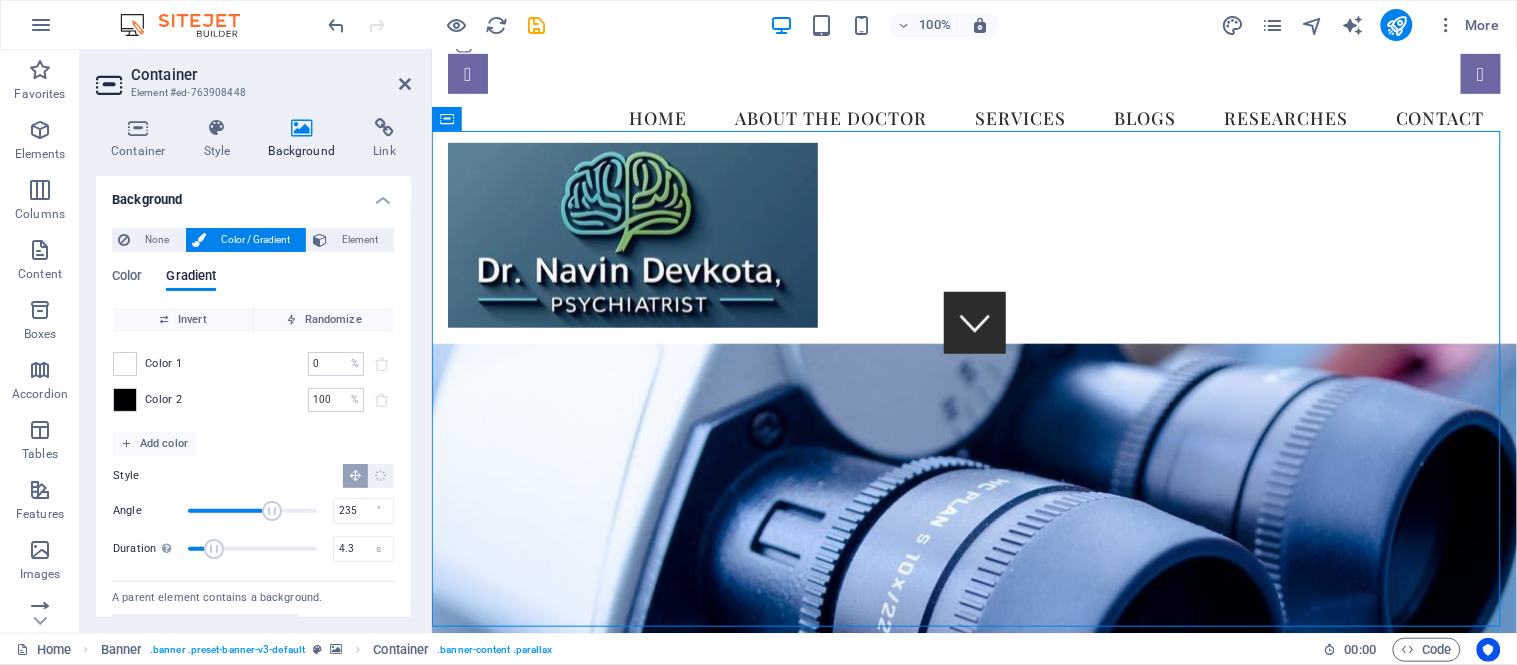 click at bounding box center (214, 549) 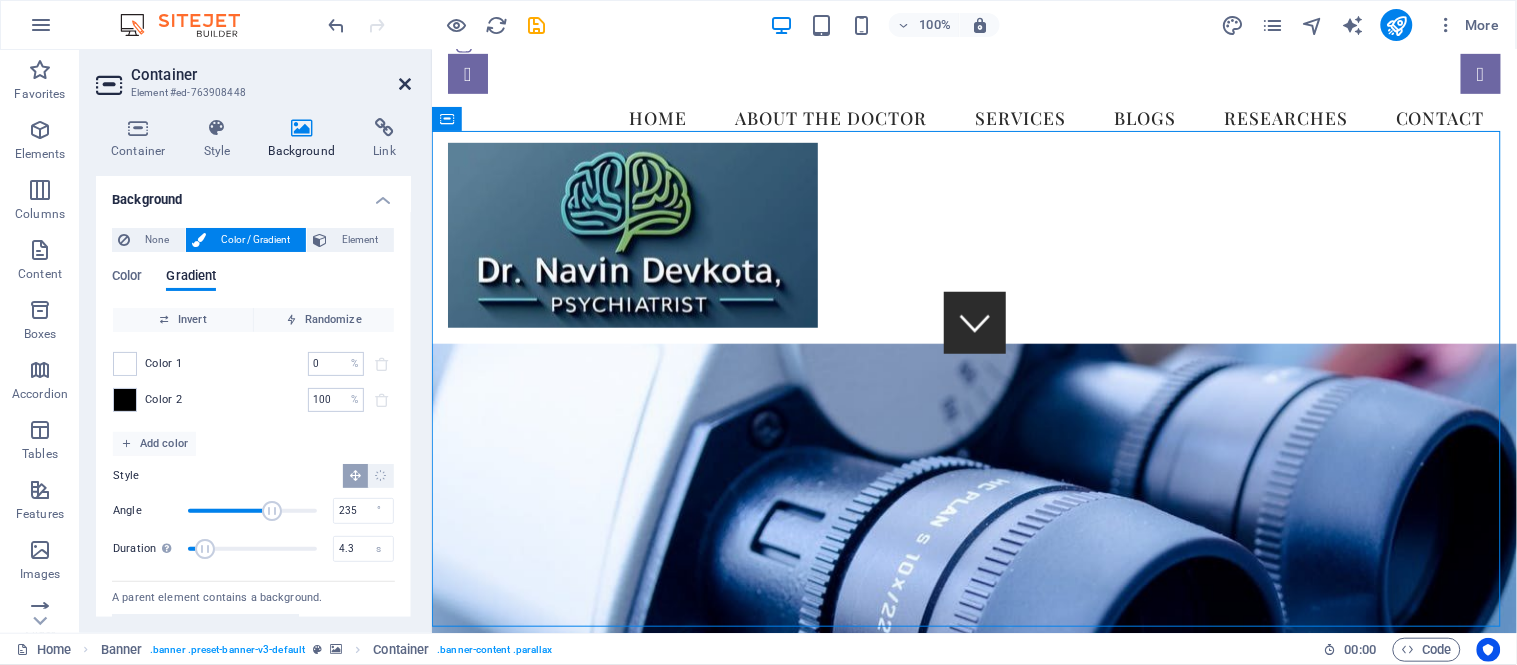 click at bounding box center (405, 84) 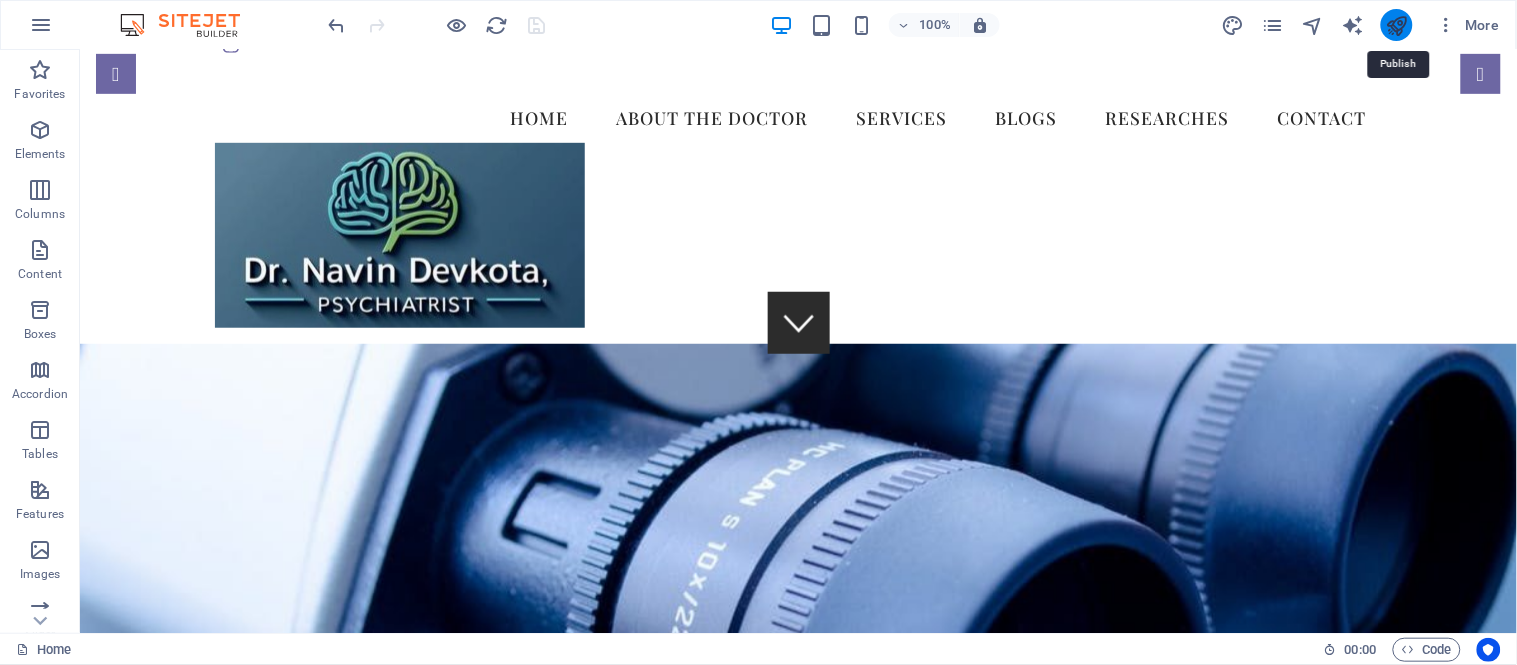 click at bounding box center (1396, 25) 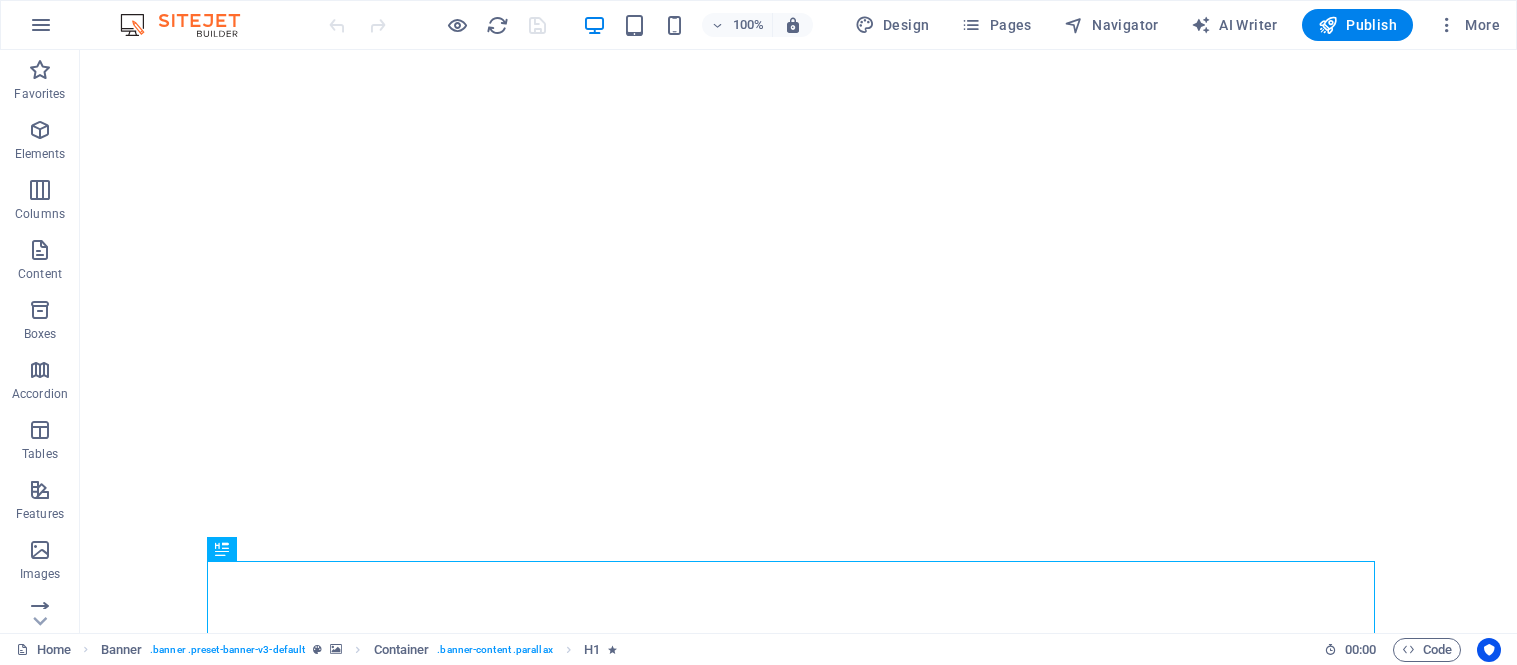 scroll, scrollTop: 0, scrollLeft: 0, axis: both 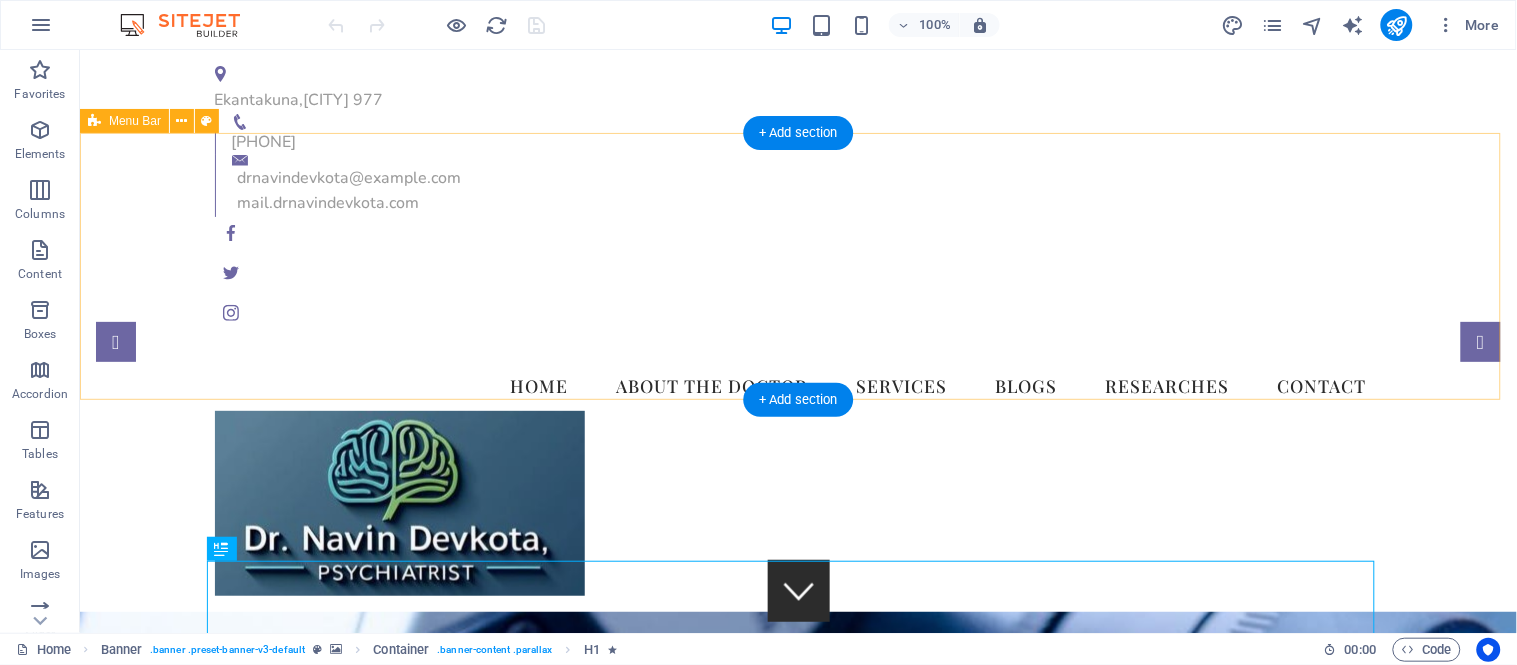click on "Home About the doctor Services Blogs Researches Contact" at bounding box center [797, 477] 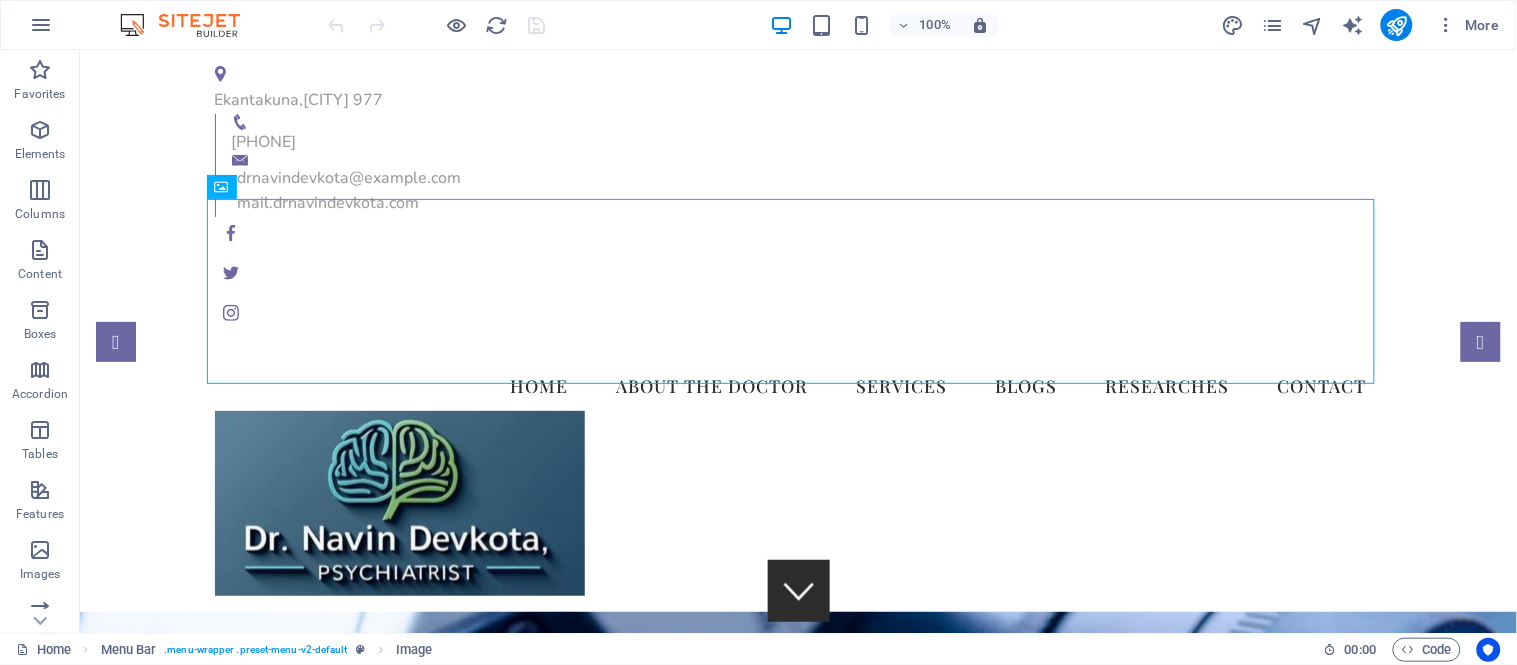 scroll, scrollTop: 510, scrollLeft: 0, axis: vertical 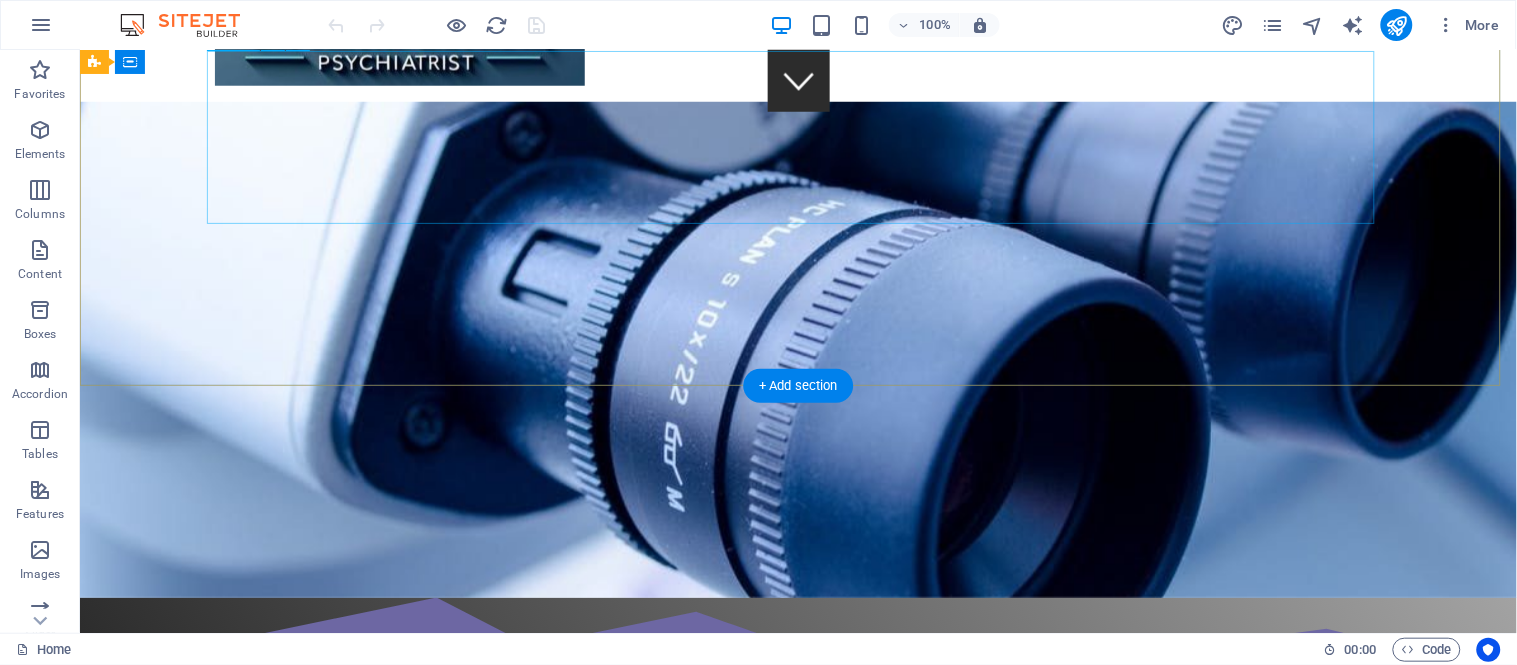 click on "Dr. [LAST], Psychiatrist in Kathmandu, Nepal We take care of your mental health!" at bounding box center (798, 889) 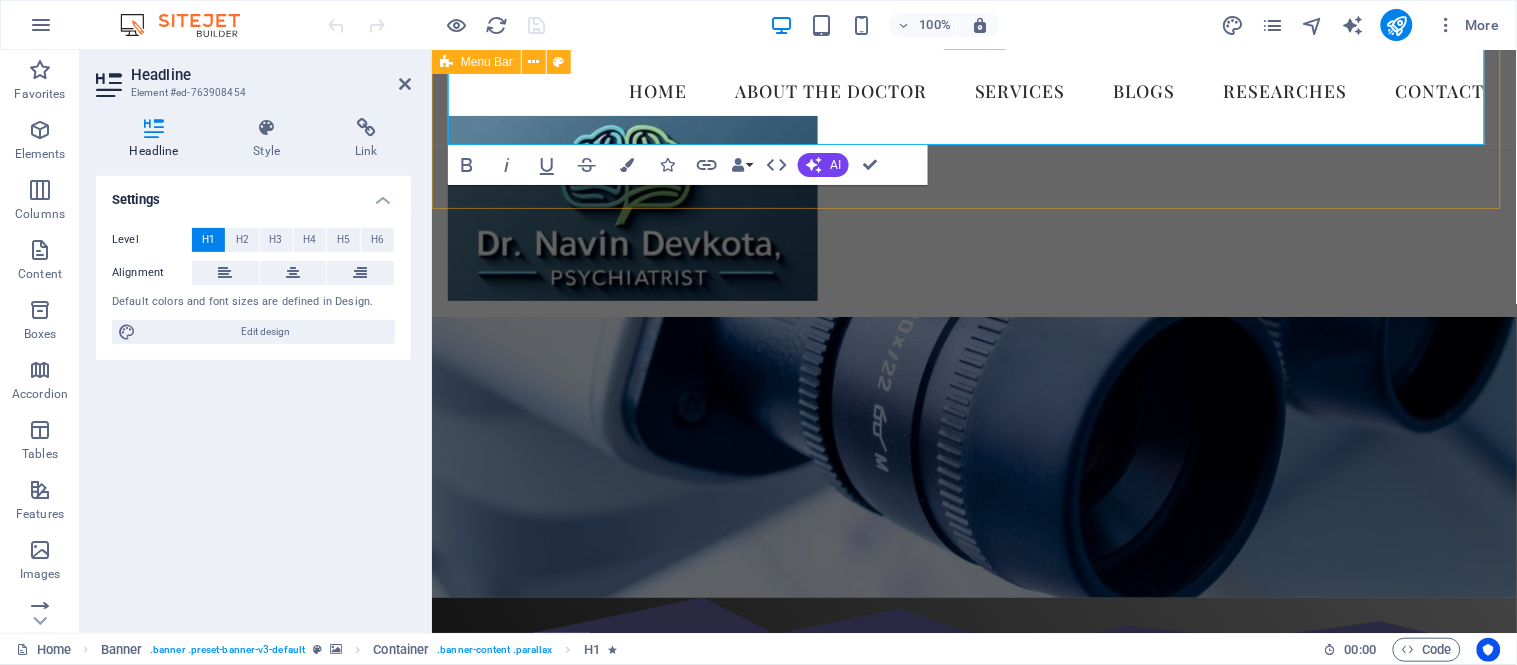 scroll, scrollTop: 507, scrollLeft: 0, axis: vertical 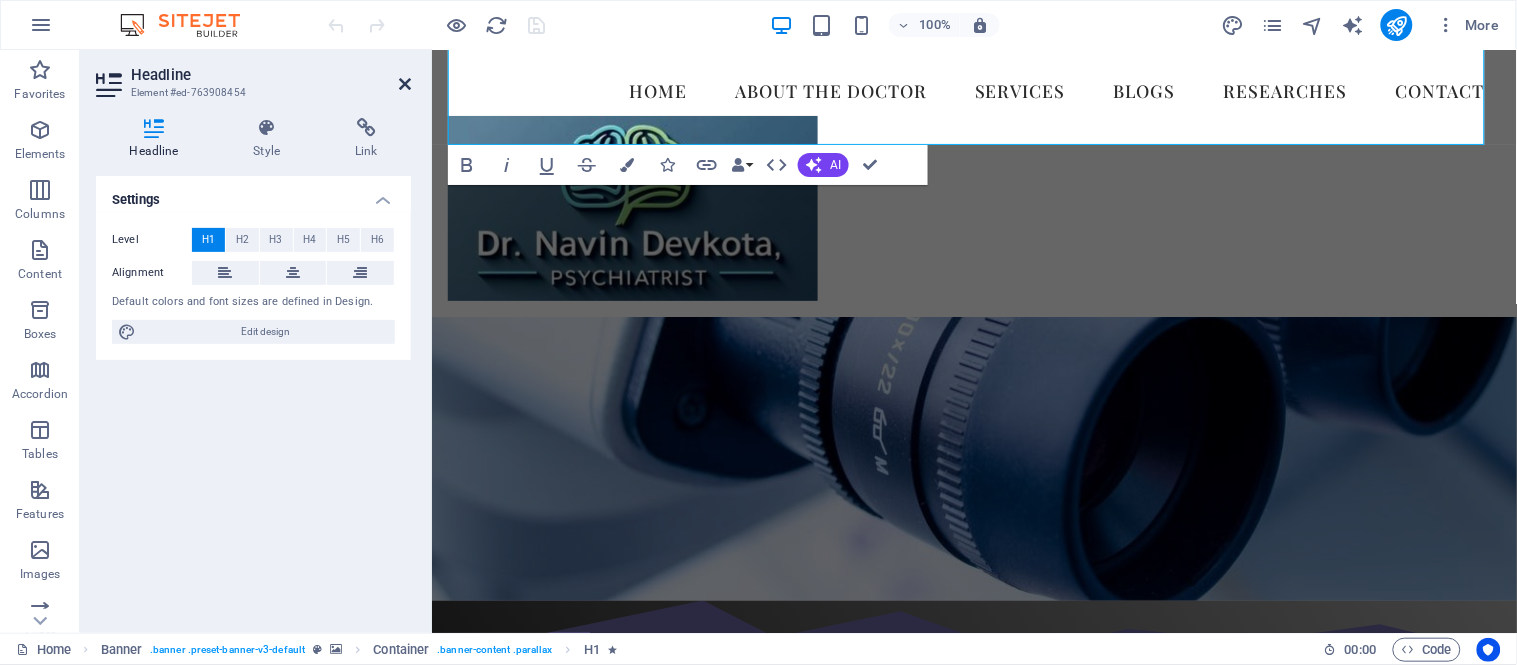click at bounding box center [405, 84] 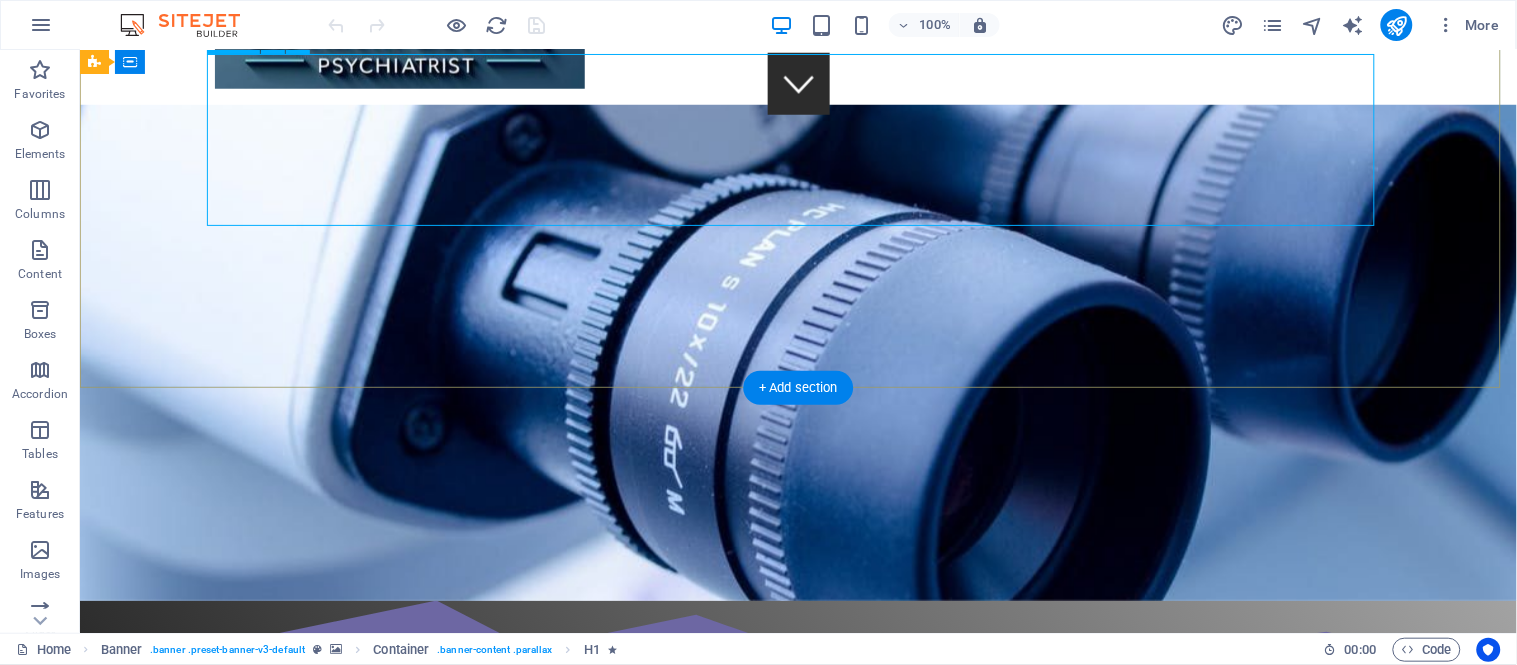 click on "Dr. [LAST], Psychiatrist in Kathmandu, Nepal We take care of your mental health!" at bounding box center [798, 892] 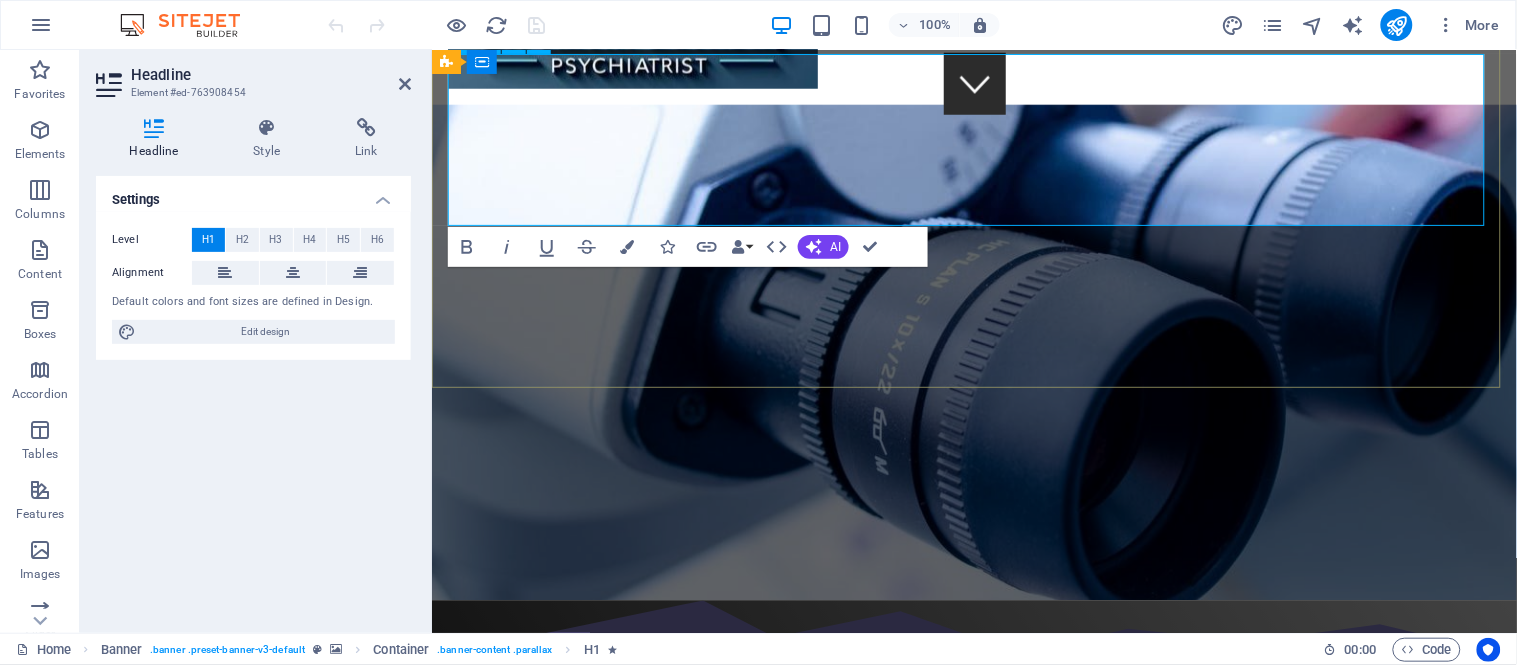 click on "Dr. [LAST], Psychiatrist in Kathmandu, Nepal We take care of your mental health!" at bounding box center [973, 863] 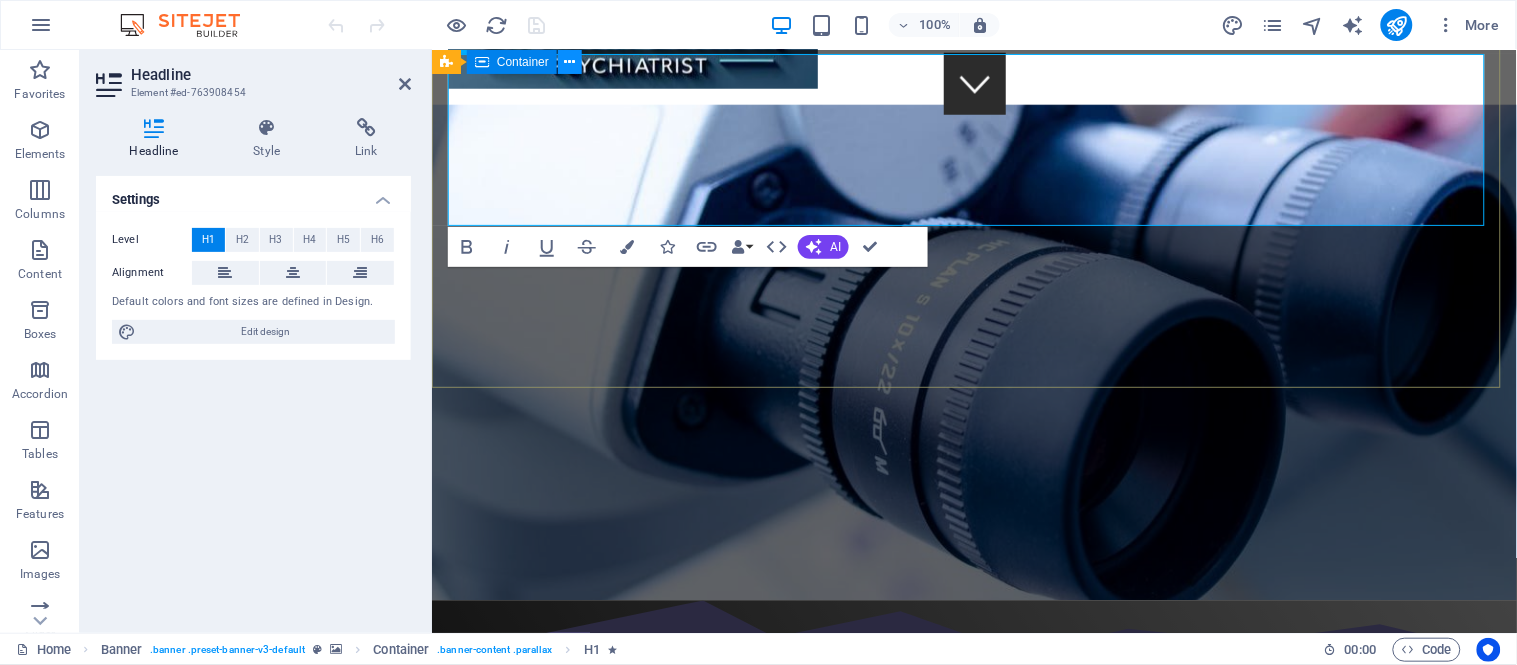 click at bounding box center (570, 62) 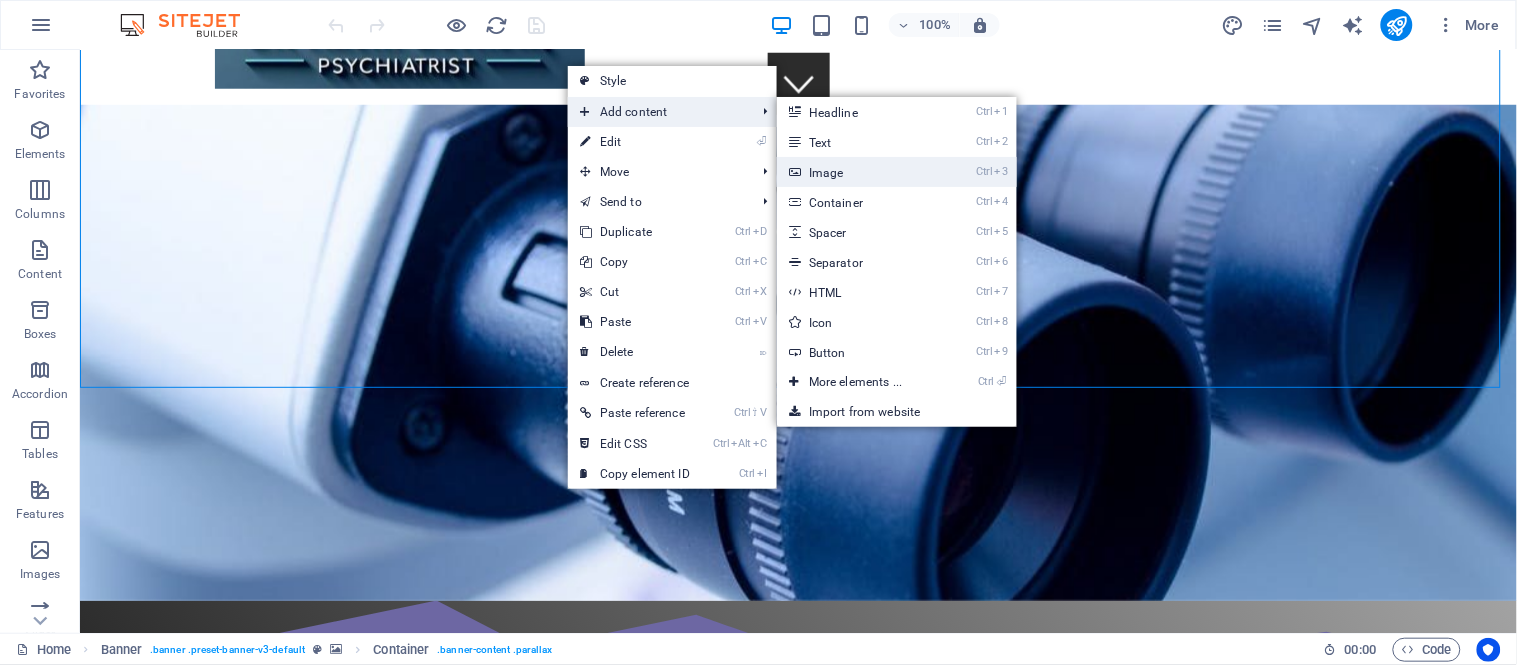 click on "Ctrl 3  Image" at bounding box center (859, 172) 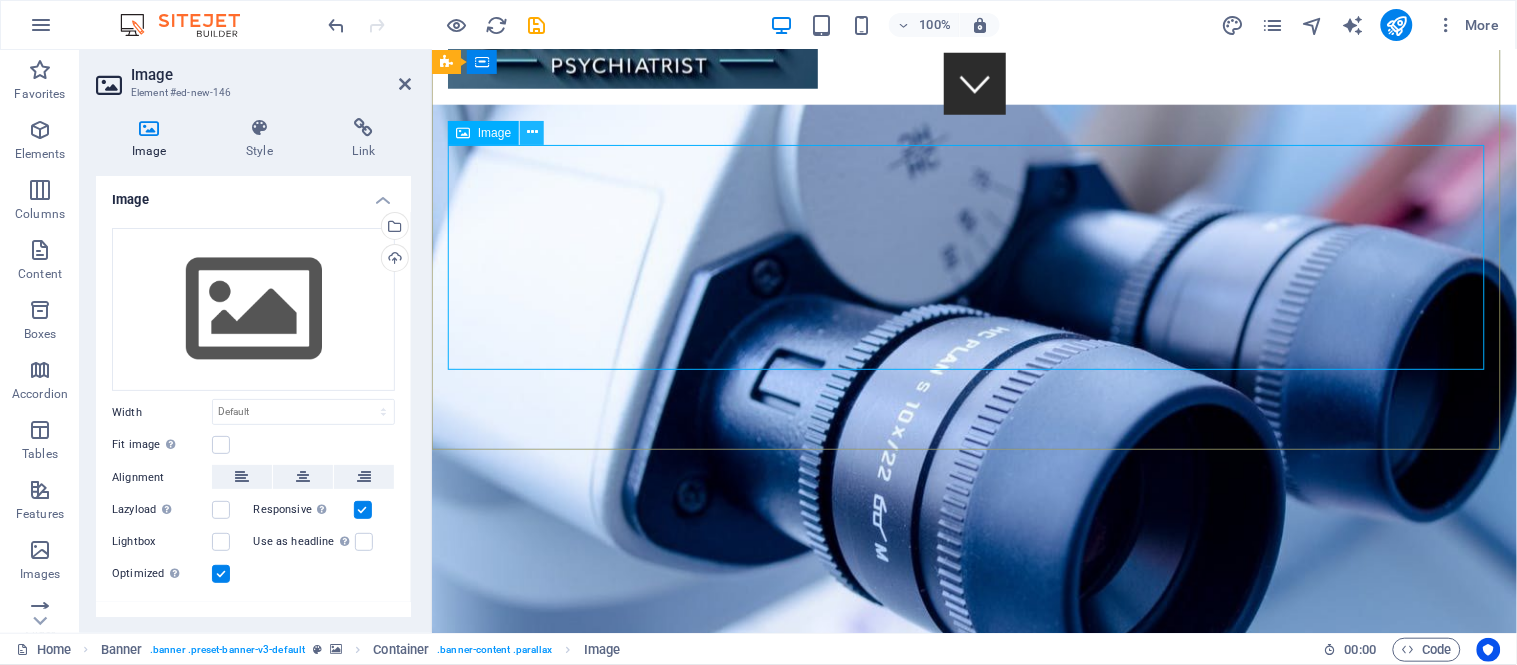 click at bounding box center [532, 132] 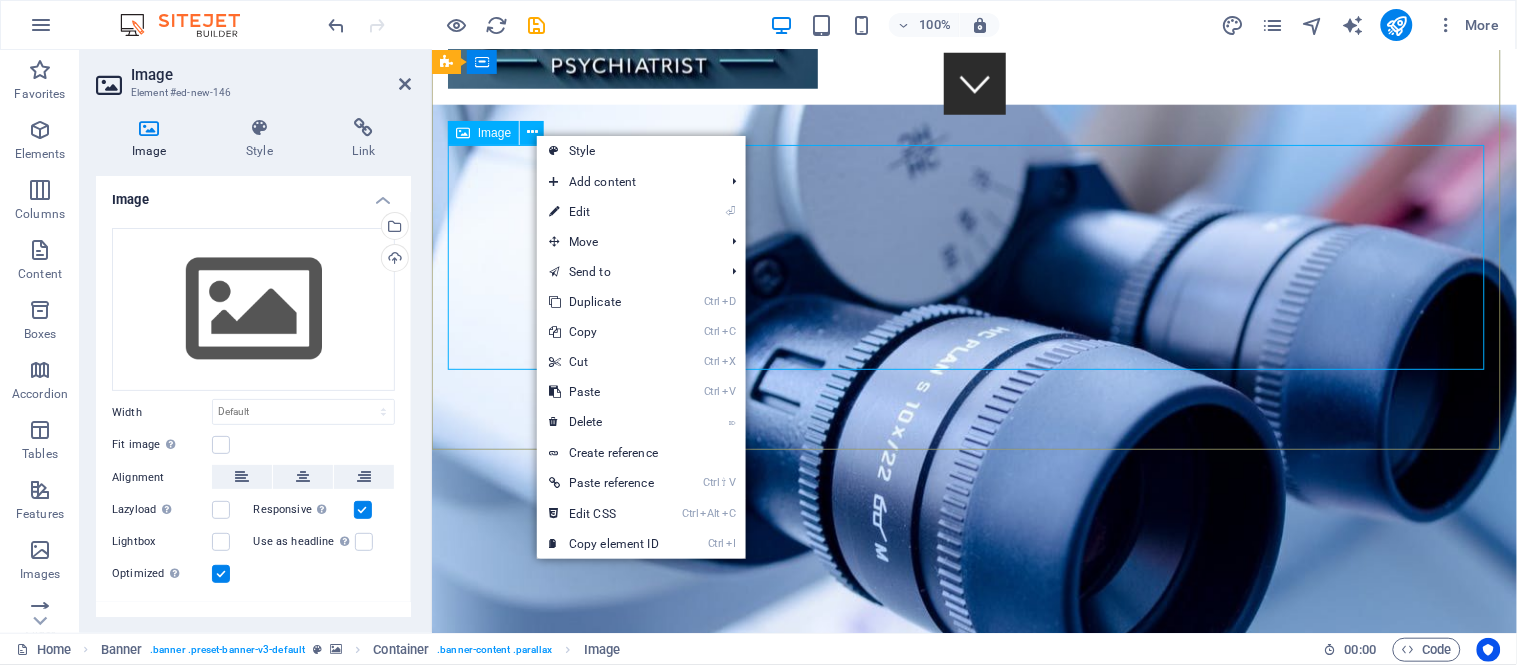 click at bounding box center [973, 1180] 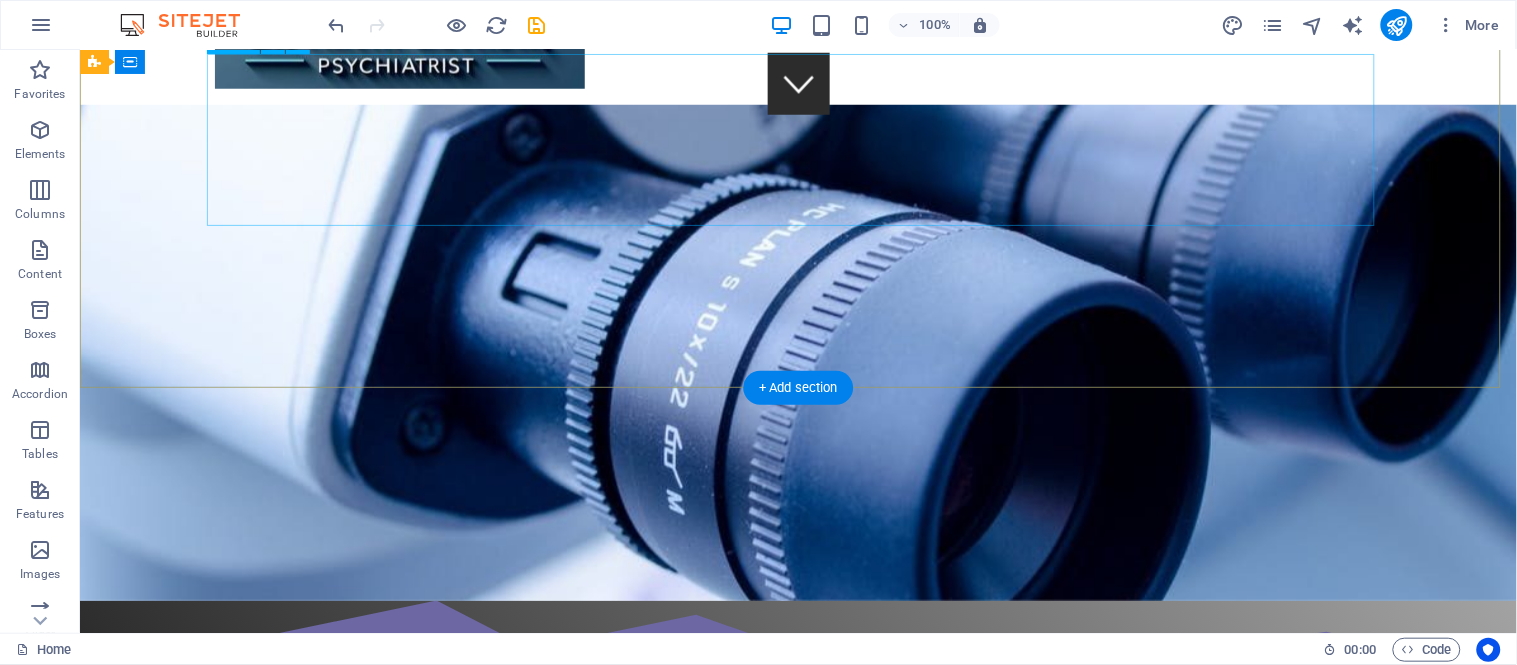 click on "Dr. [LAST], Psychiatrist in Kathmandu, Nepal We take care of your mental health!" at bounding box center (798, 892) 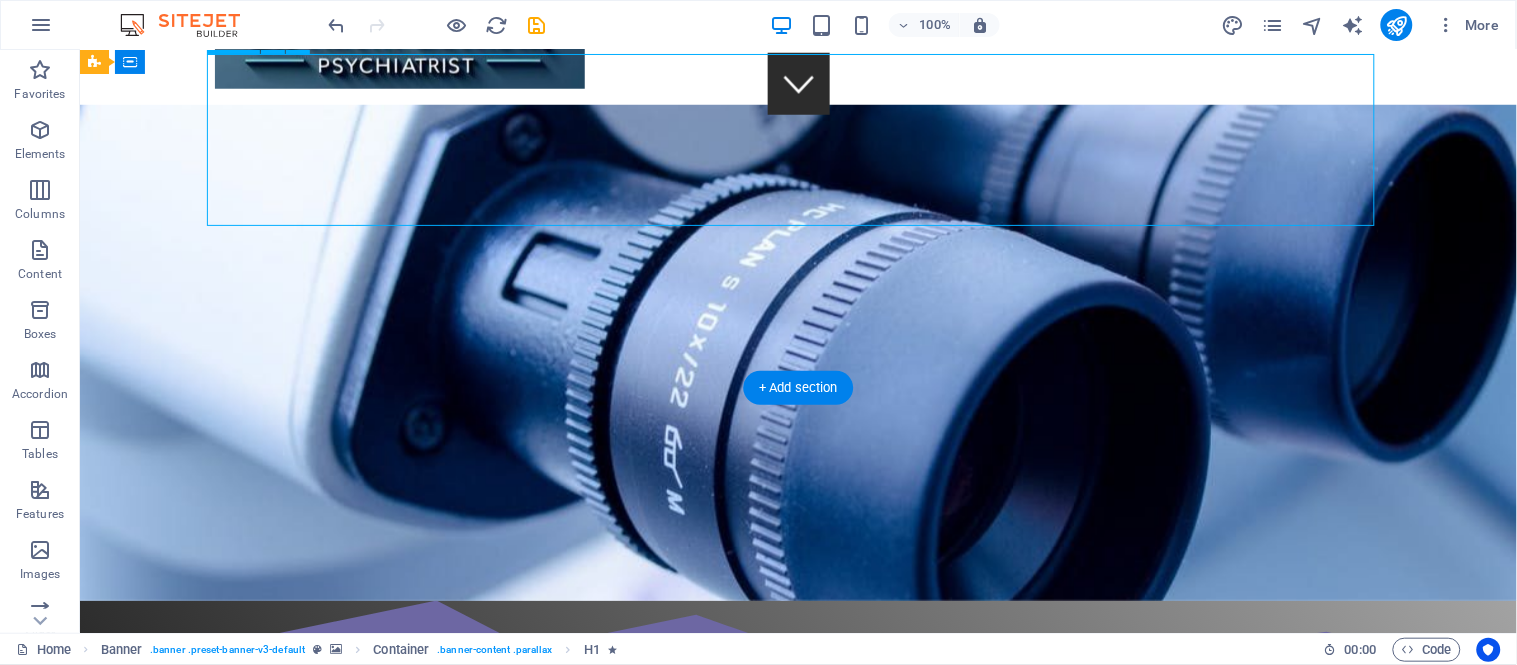 click on "Dr. [LAST], Psychiatrist in Kathmandu, Nepal We take care of your mental health!" at bounding box center (798, 892) 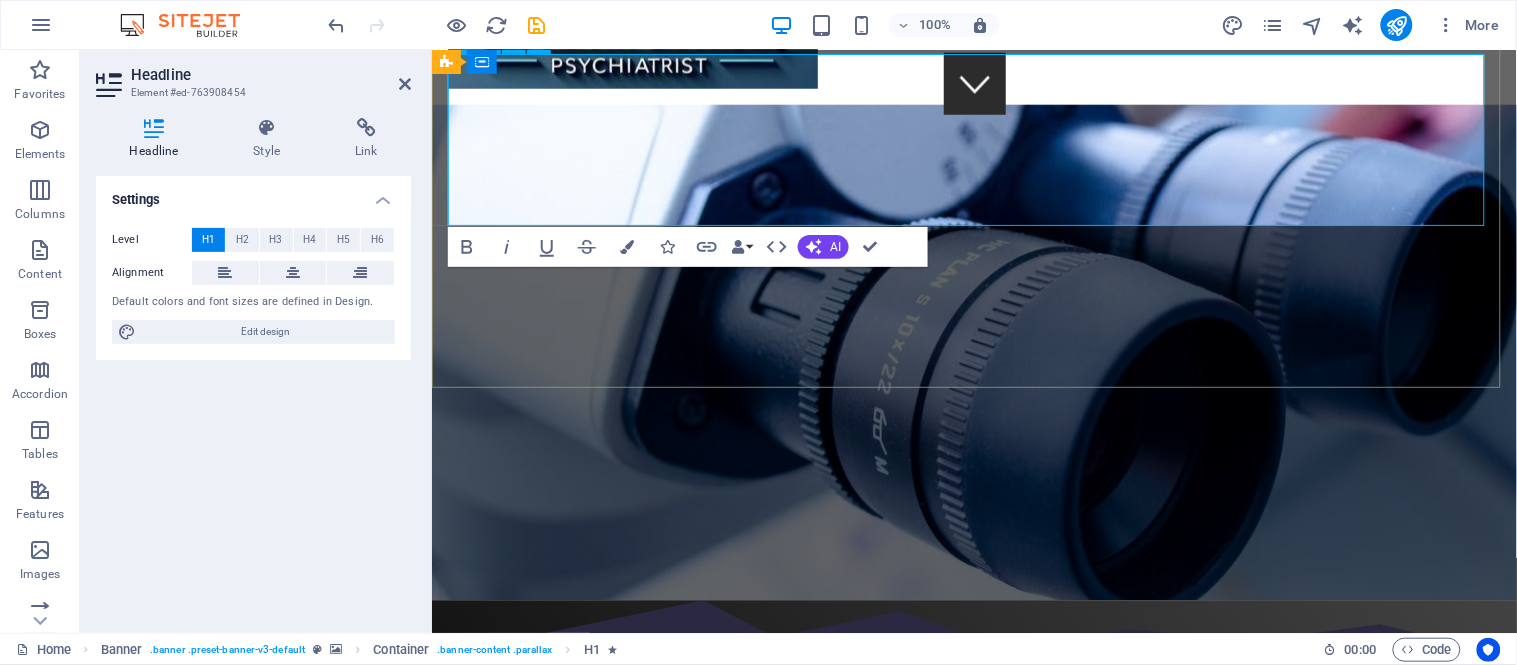 click on "Dr. [LAST], Psychiatrist in Kathmandu, Nepal We take care of your mental health!" at bounding box center (973, 863) 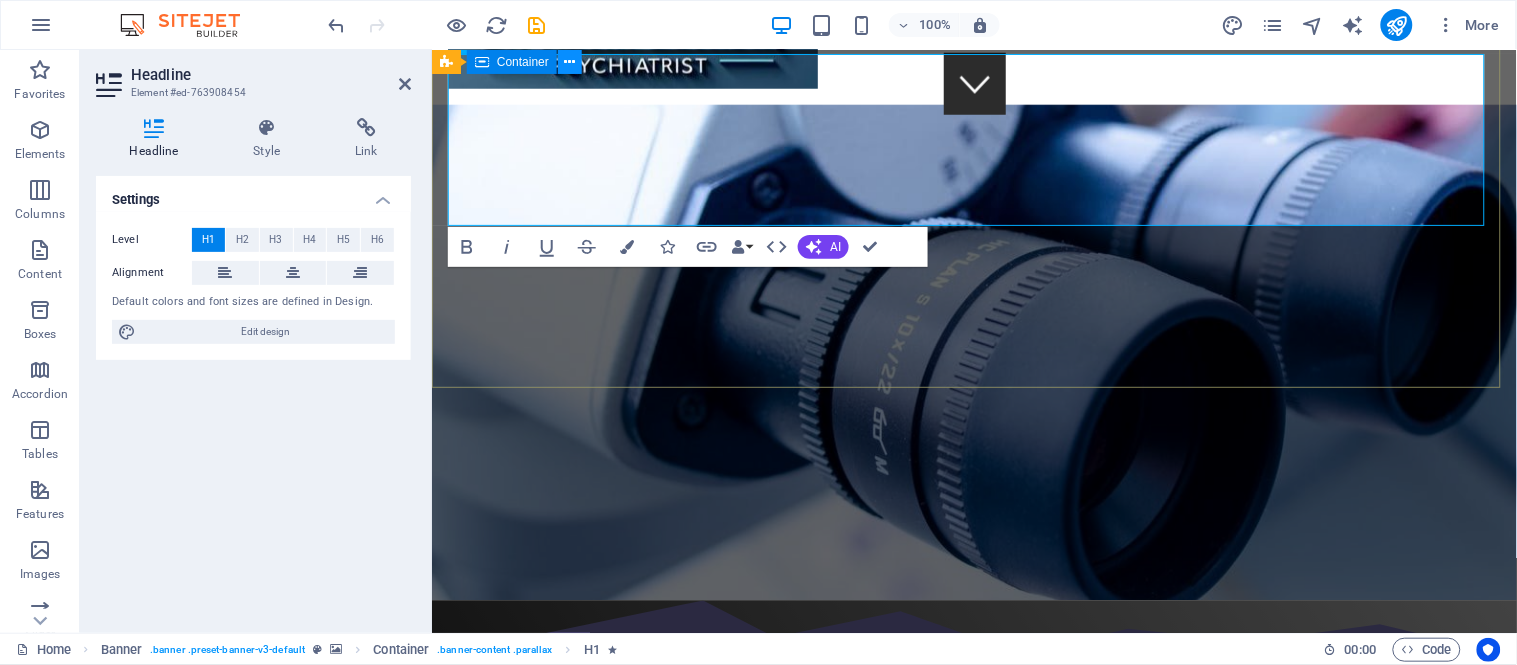 click at bounding box center (570, 62) 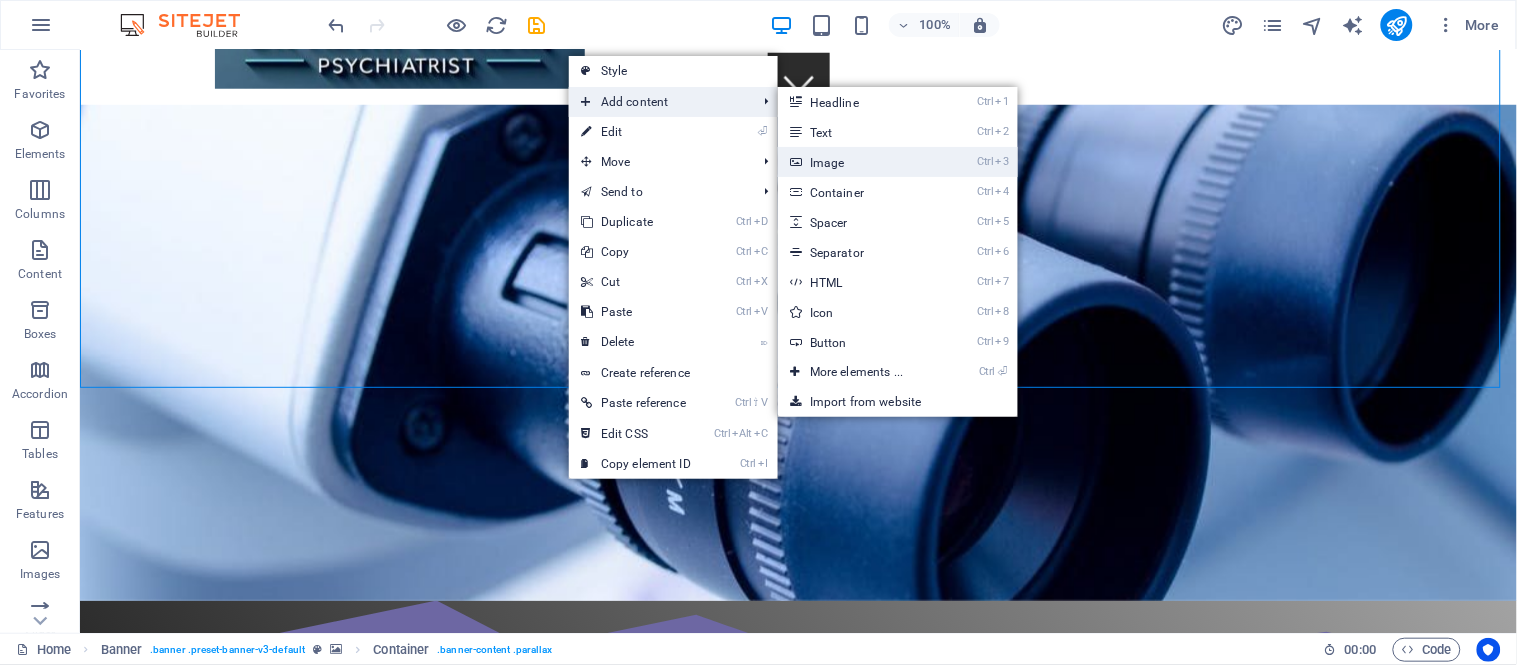 click on "Ctrl 3  Image" at bounding box center (860, 162) 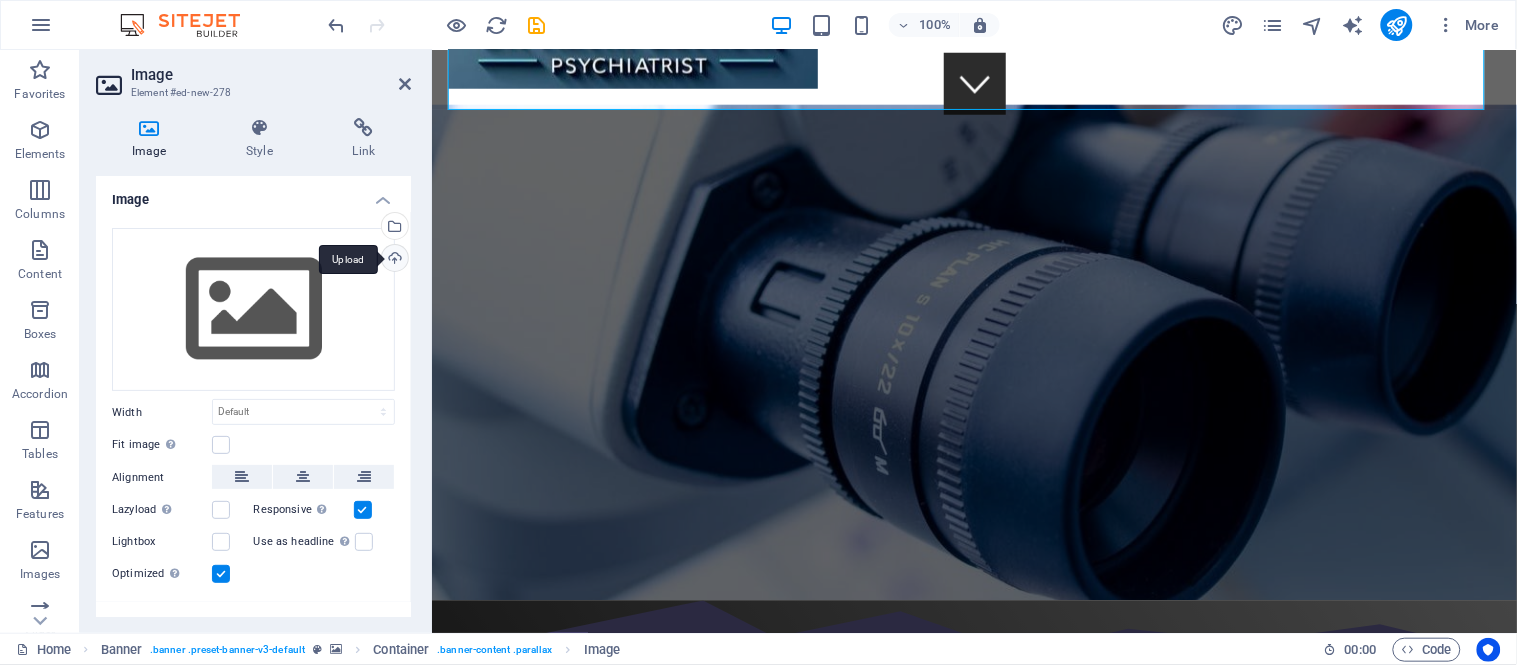 click on "Upload" at bounding box center (393, 260) 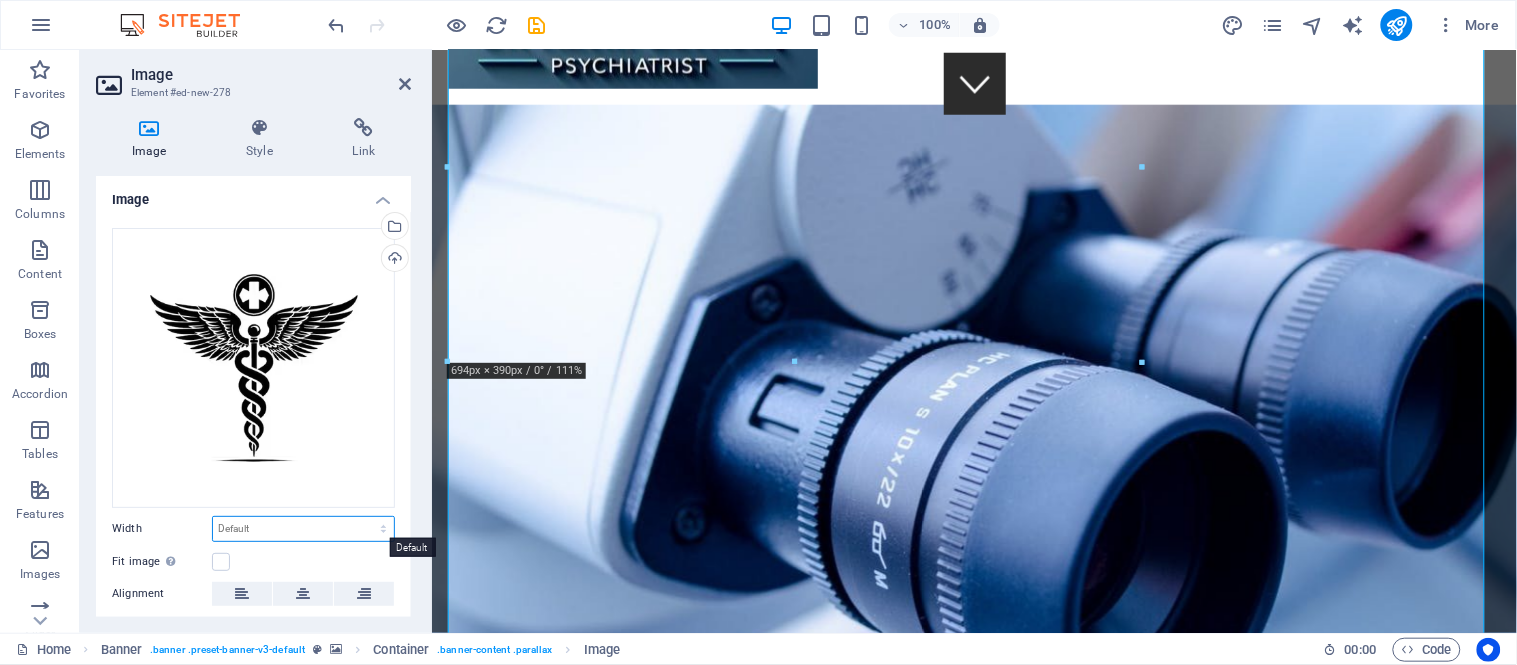 click on "Default auto px rem % em vh vw" at bounding box center [303, 529] 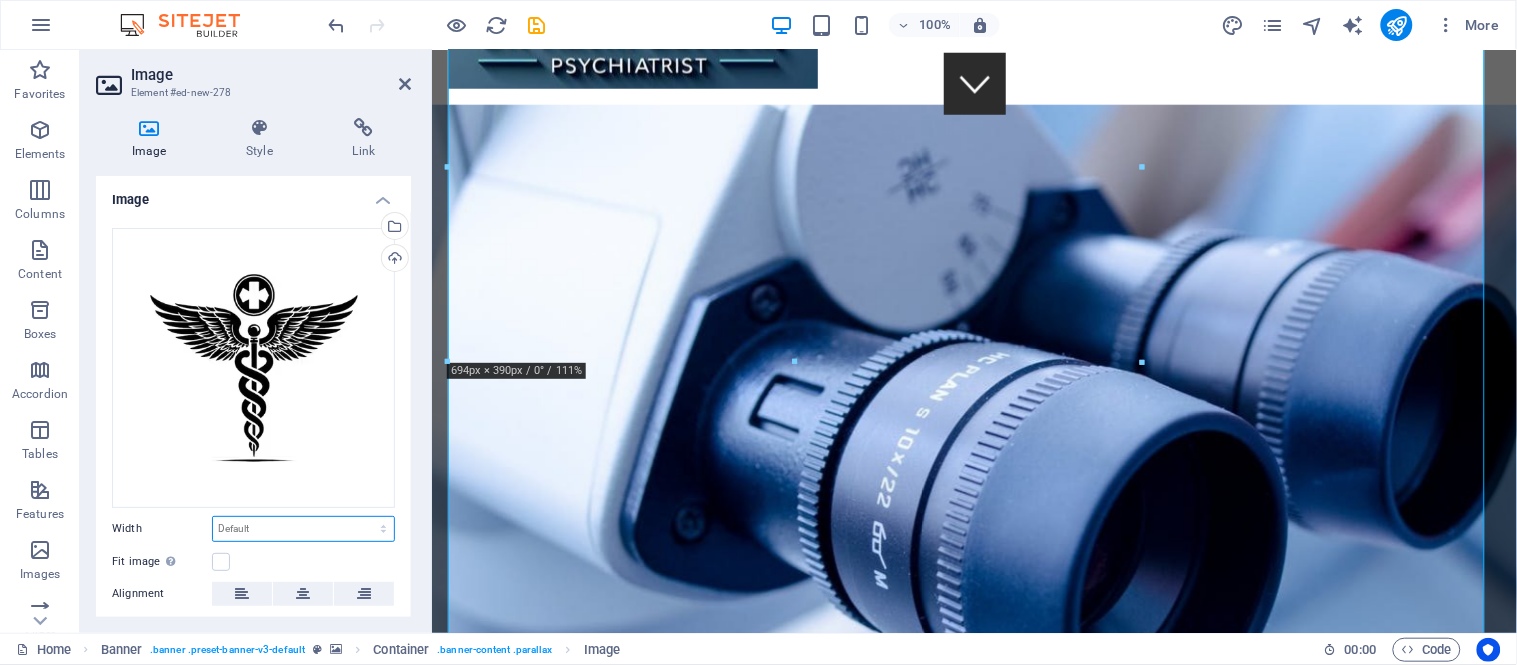 select on "%" 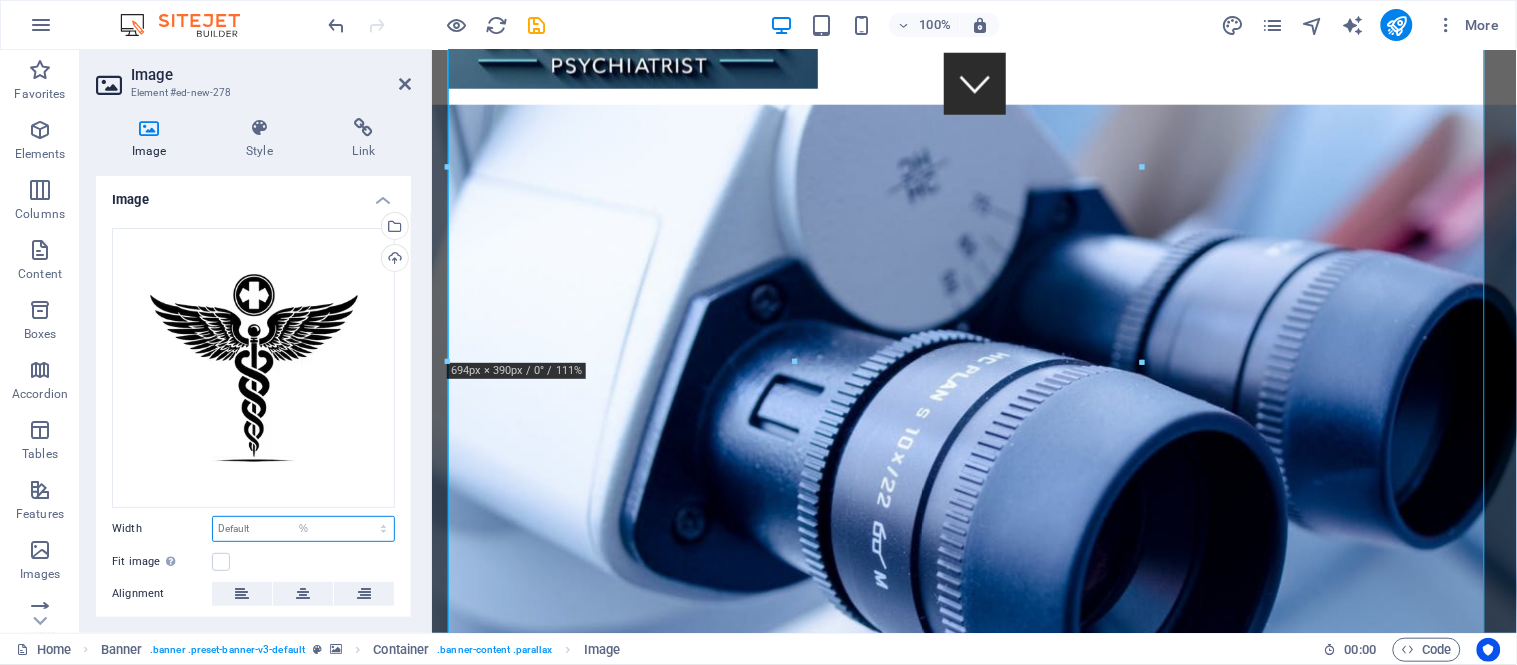 click on "Default auto px rem % em vh vw" at bounding box center (303, 529) 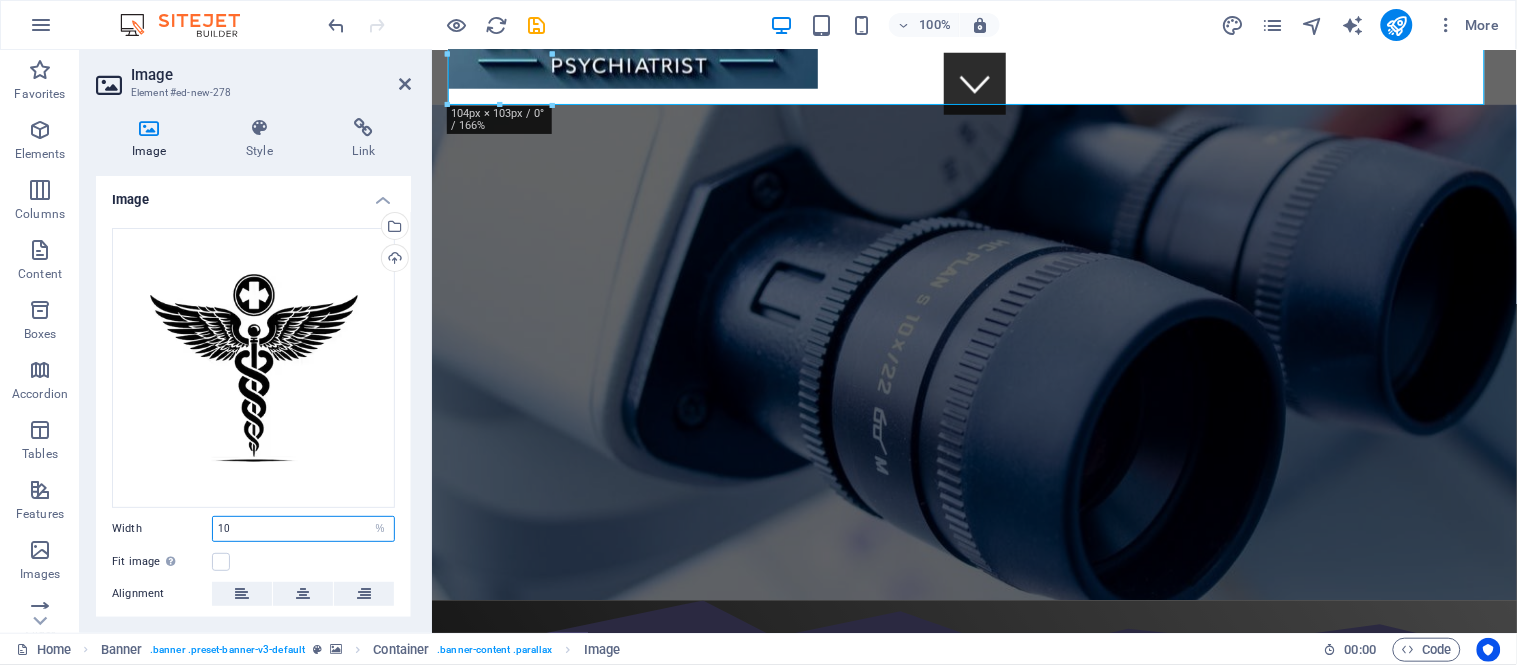 click on "10" at bounding box center [303, 529] 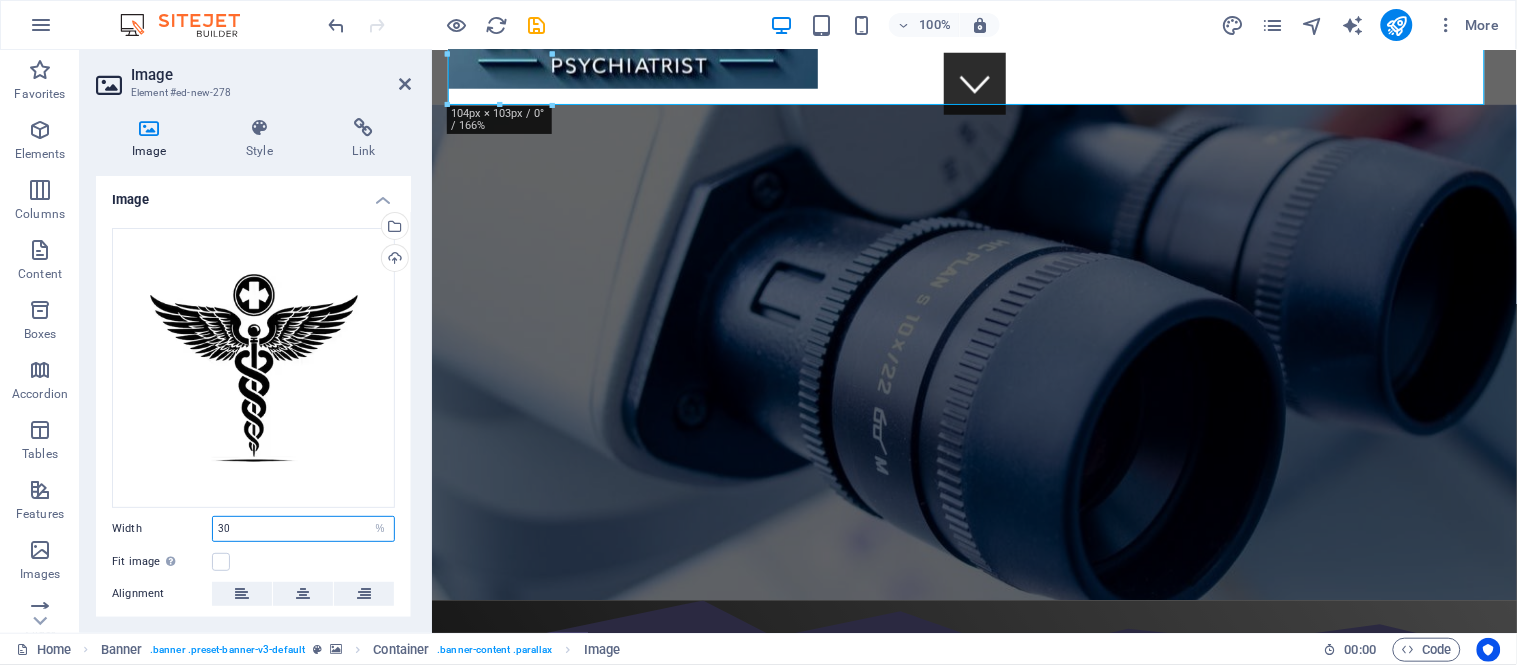 type on "30" 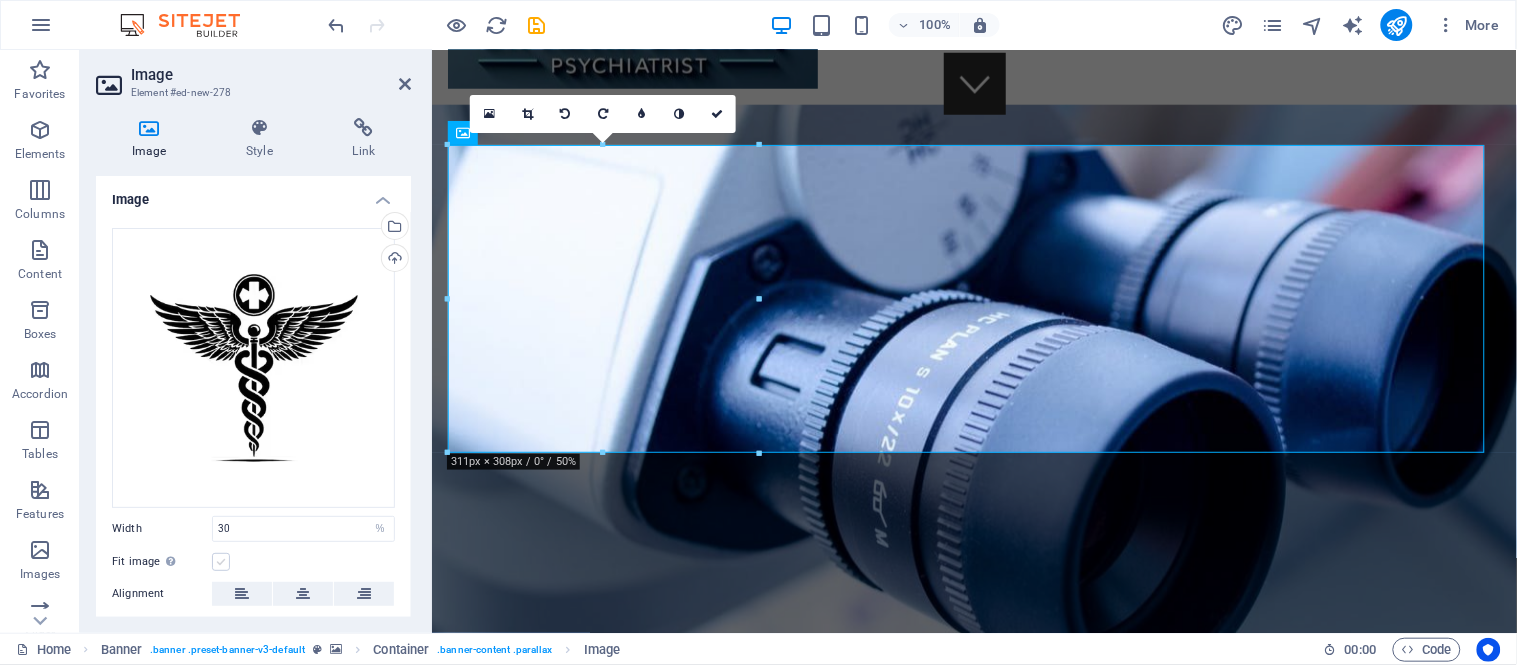 click at bounding box center (221, 562) 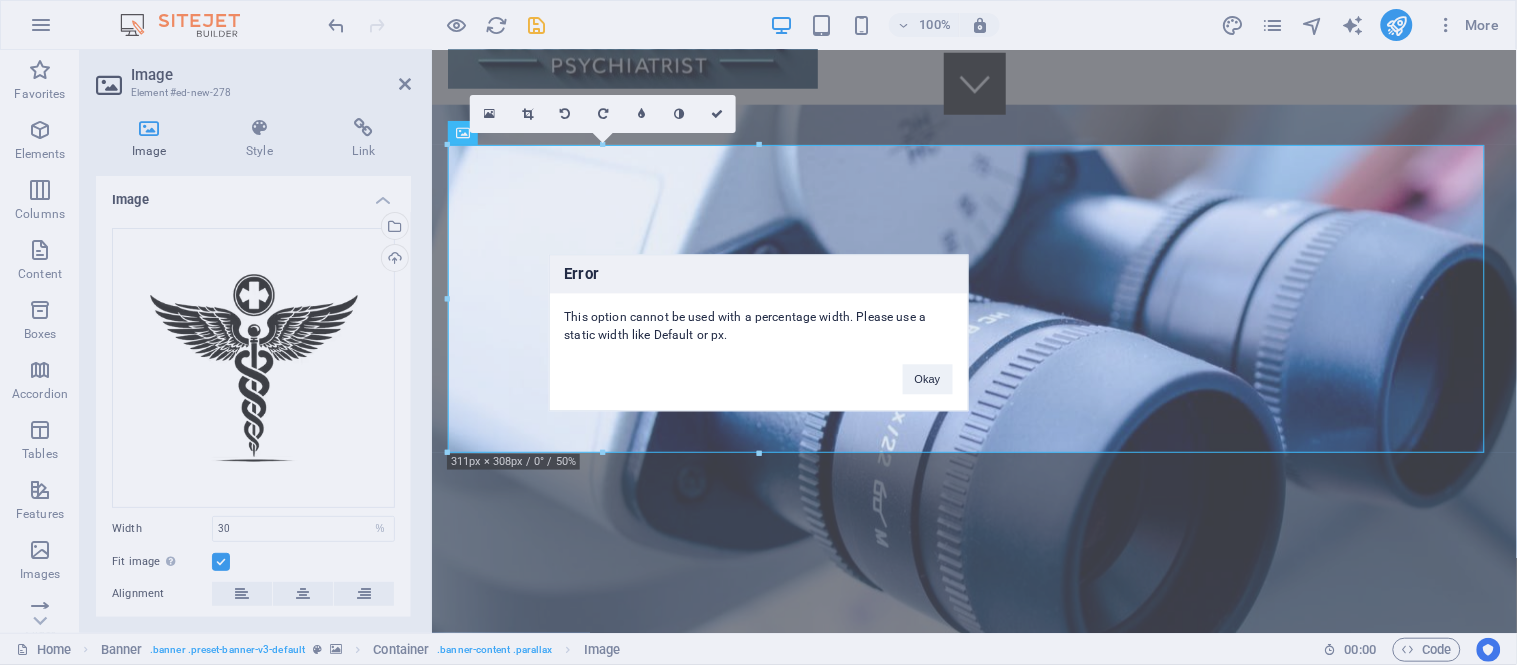 click on "Error This option cannot be used with a percentage width. Please use a static width like Default or px. Okay" at bounding box center (759, 332) 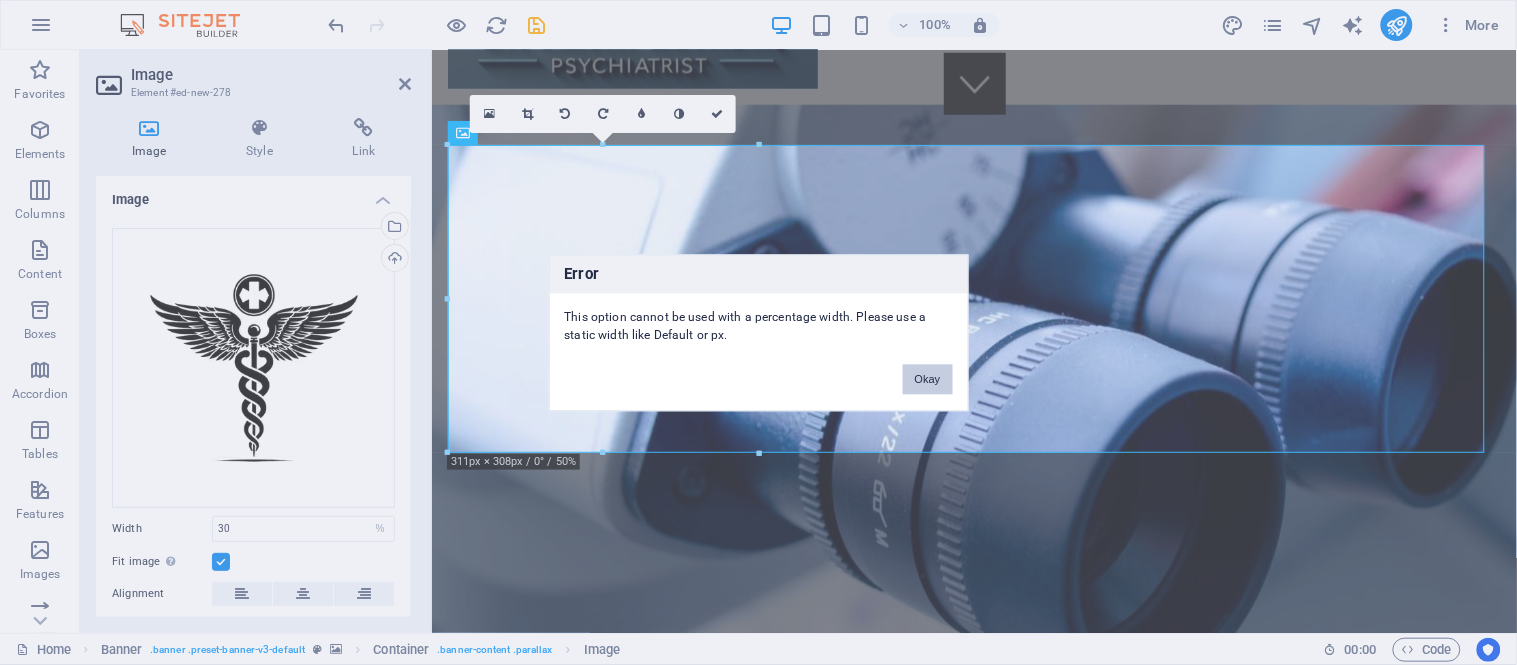 click on "Okay" at bounding box center (928, 379) 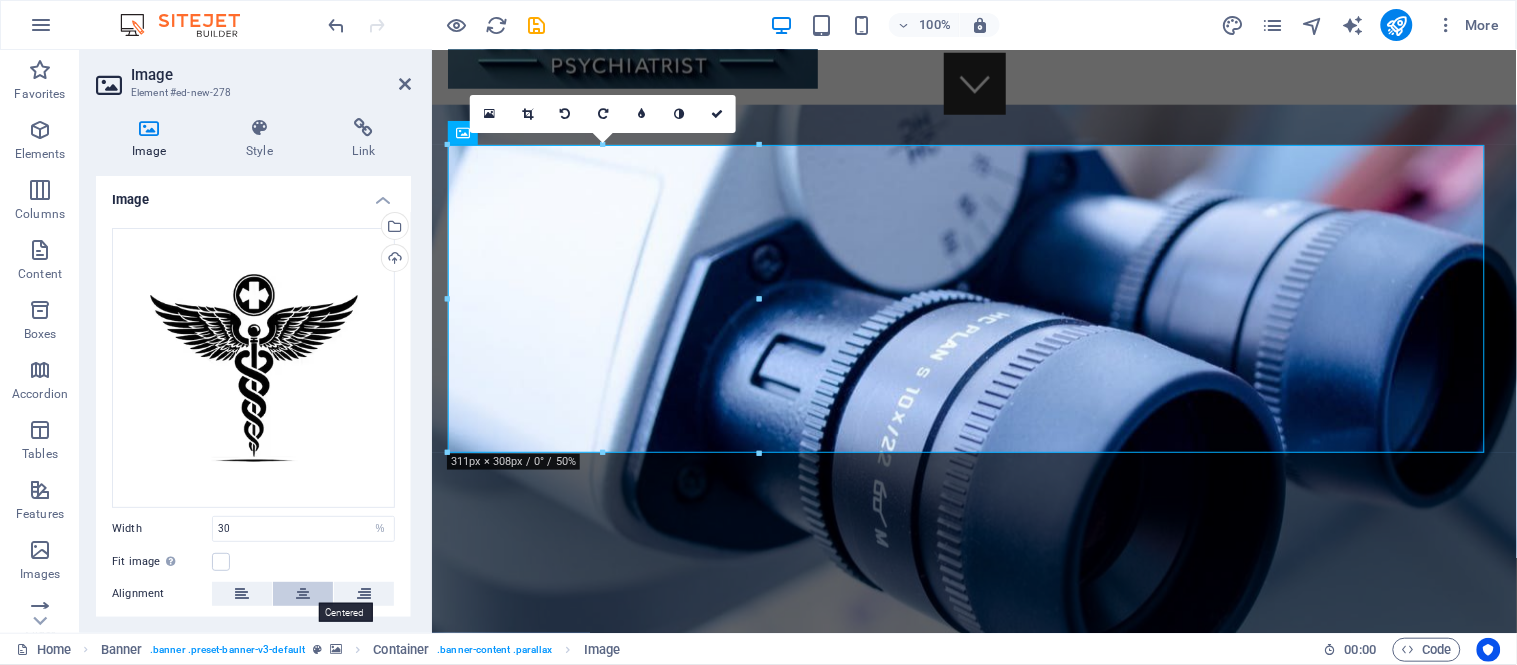 click at bounding box center (303, 594) 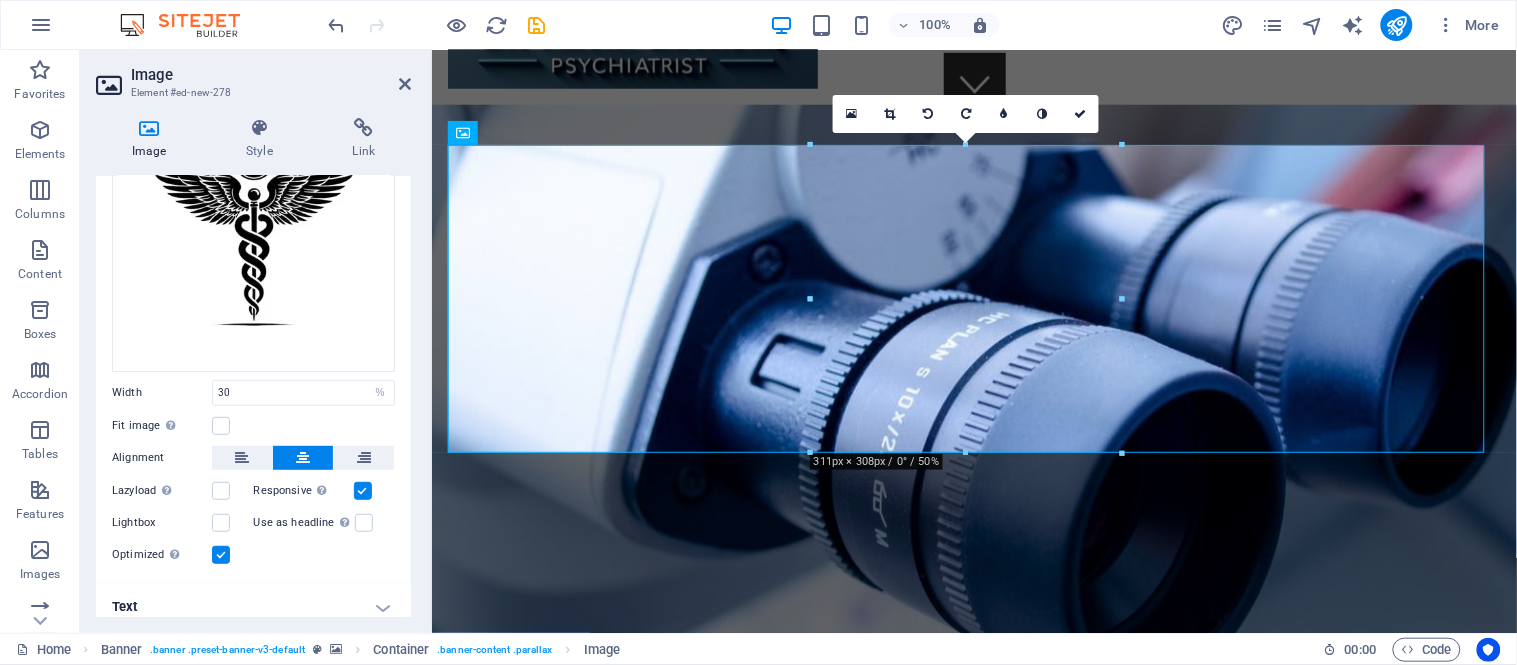 scroll, scrollTop: 145, scrollLeft: 0, axis: vertical 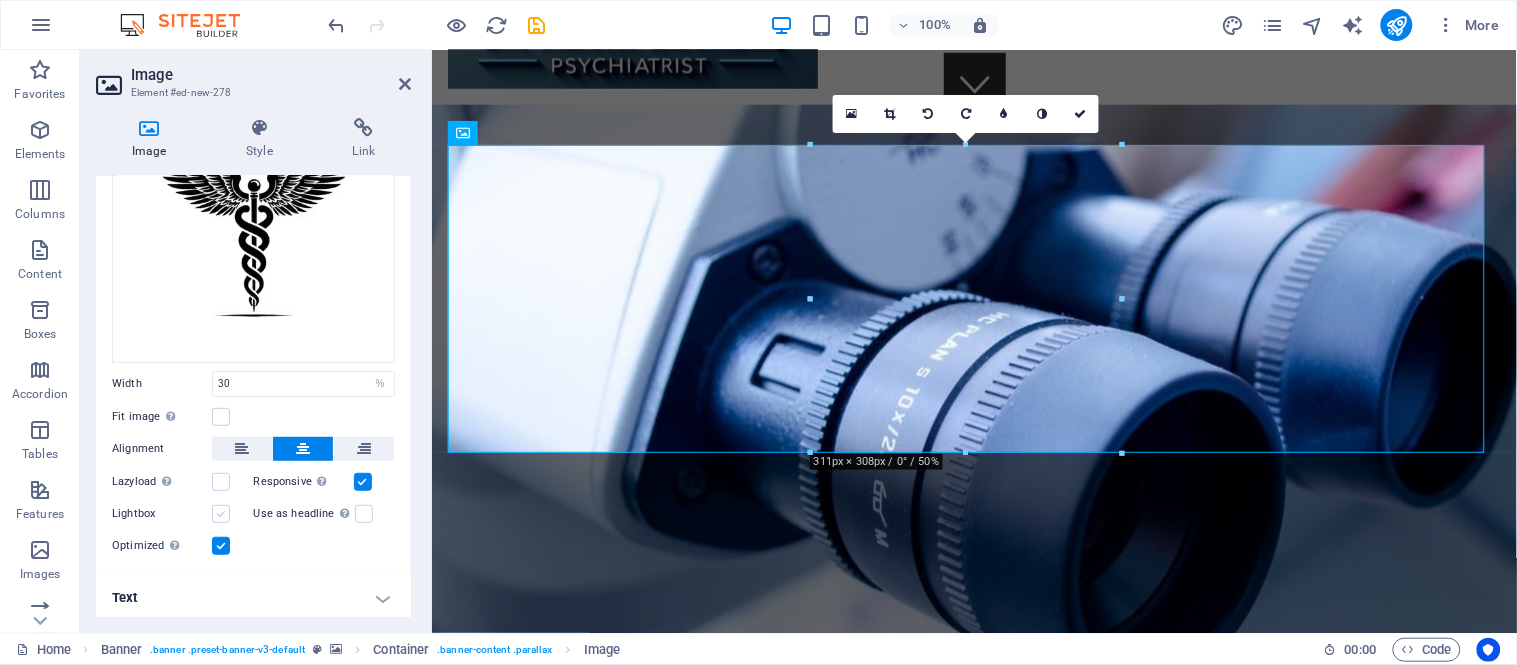 click at bounding box center [221, 514] 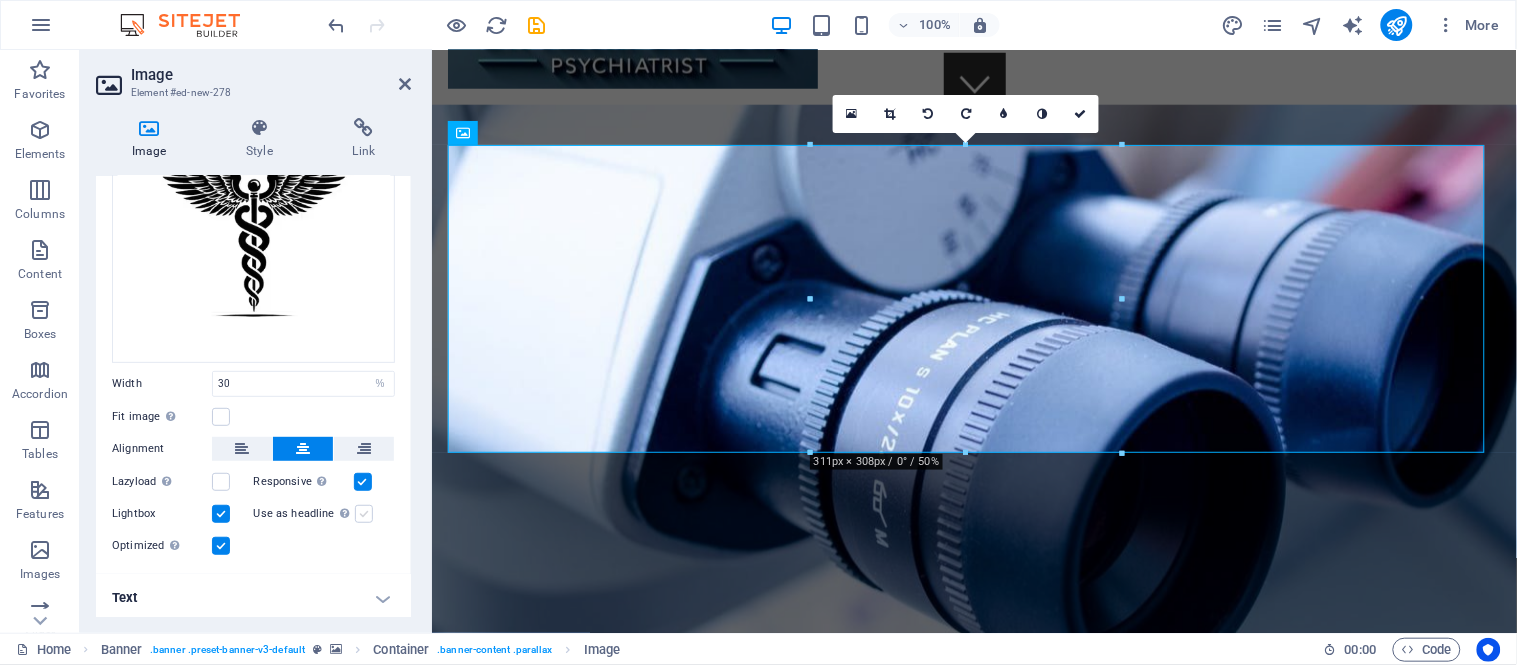 click at bounding box center (364, 514) 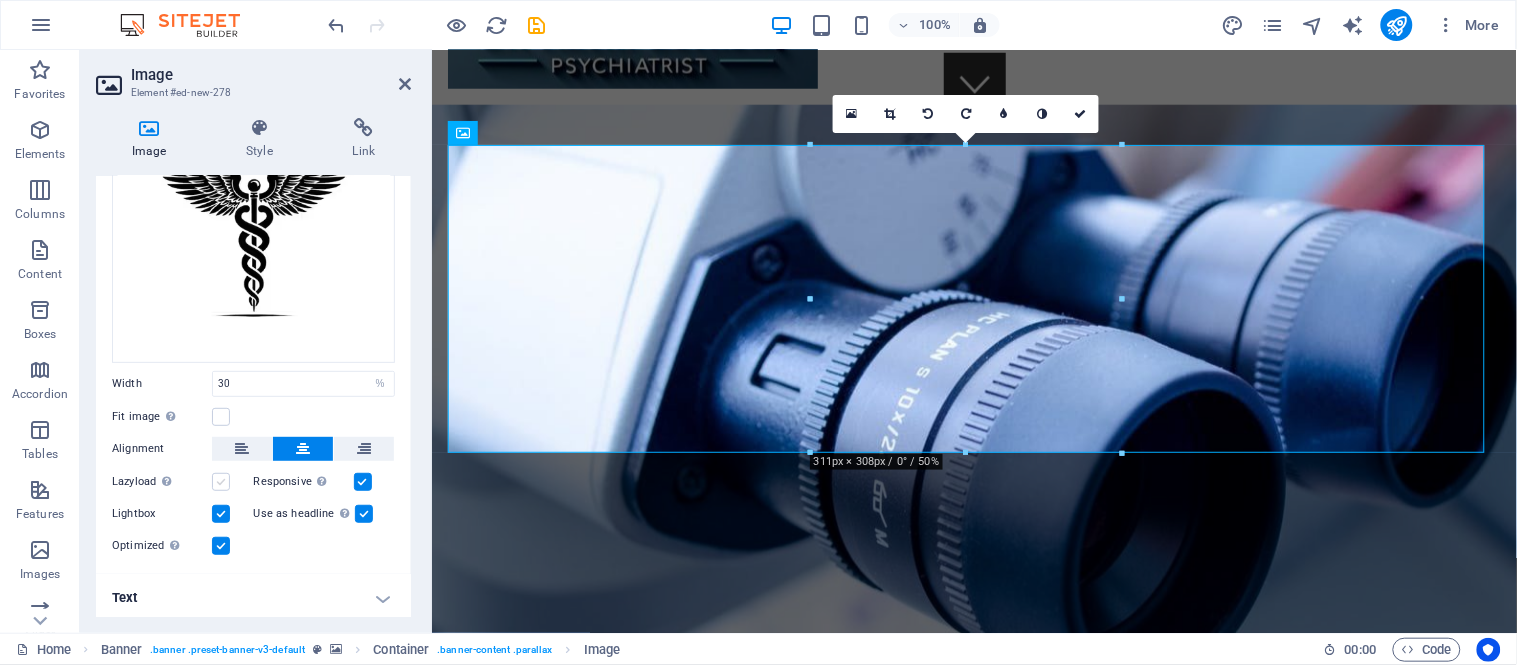 click at bounding box center (221, 482) 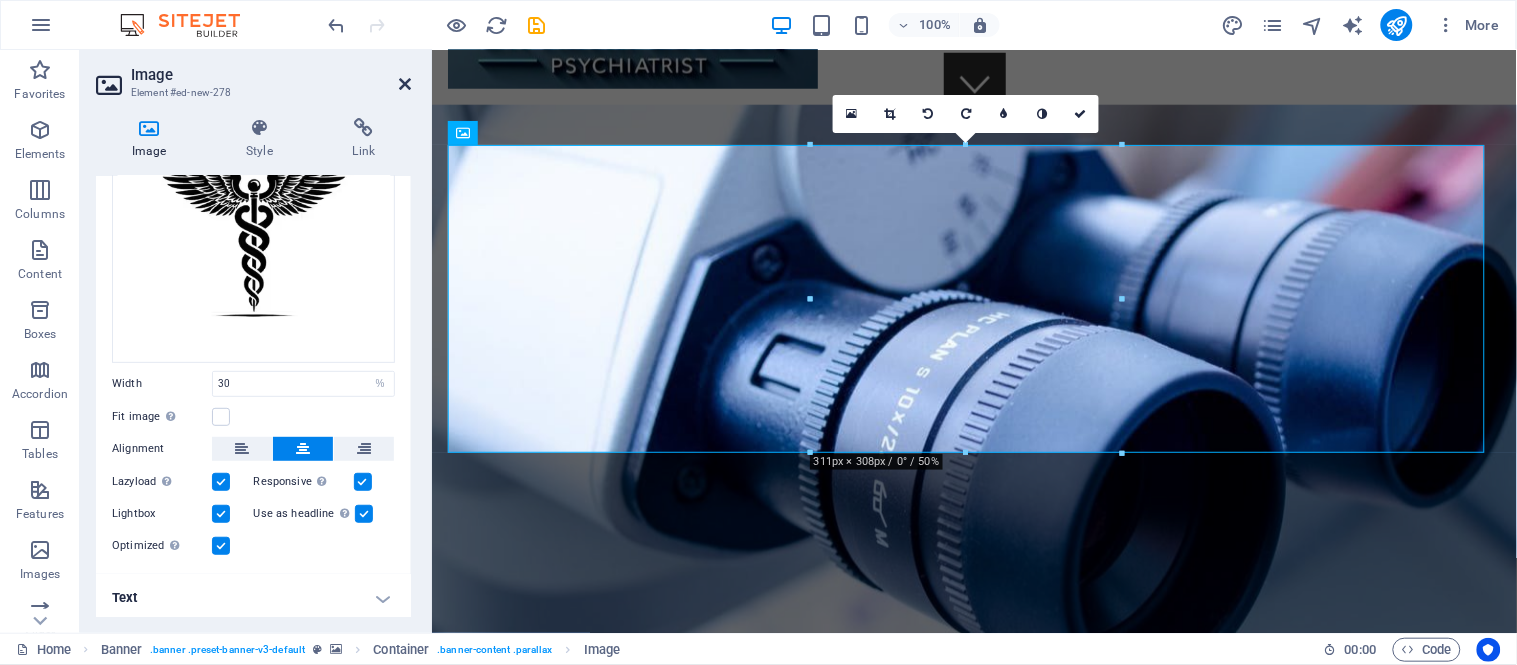 click at bounding box center (405, 84) 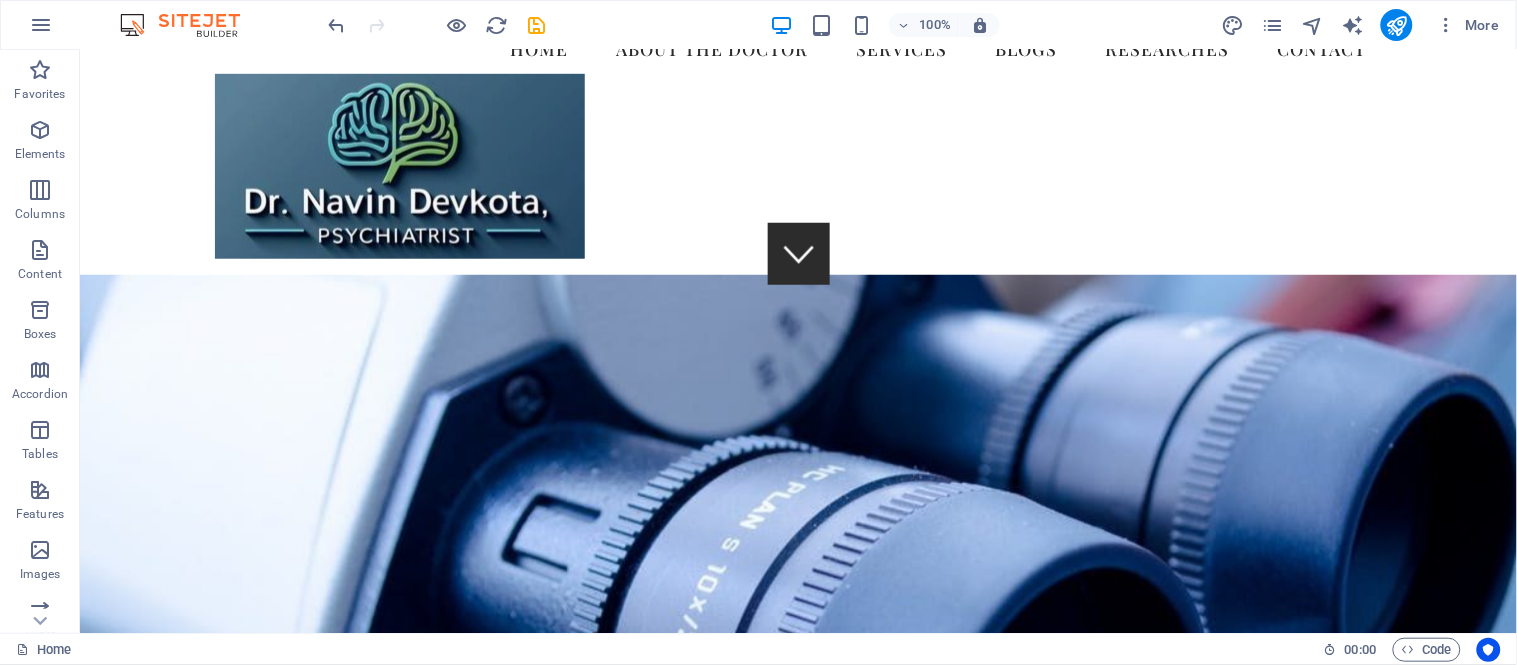 scroll, scrollTop: 297, scrollLeft: 0, axis: vertical 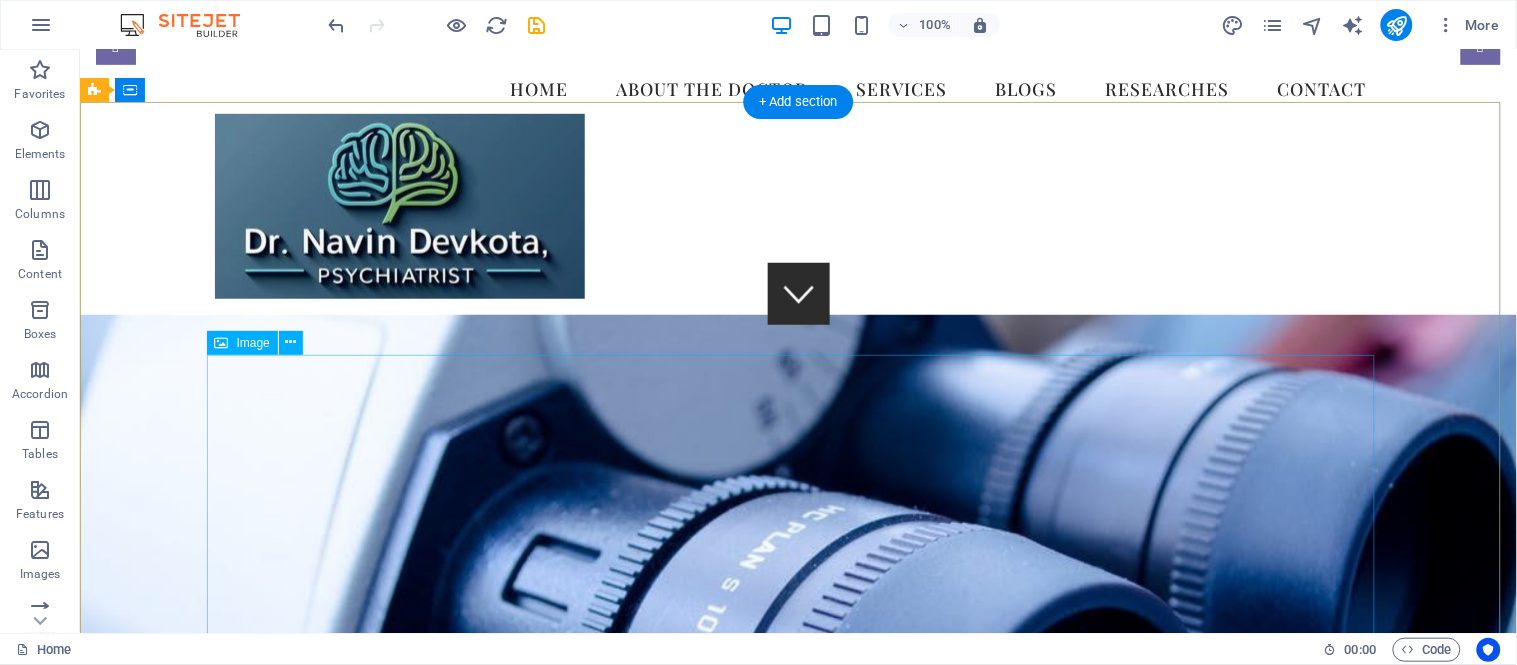 click at bounding box center (798, 1546) 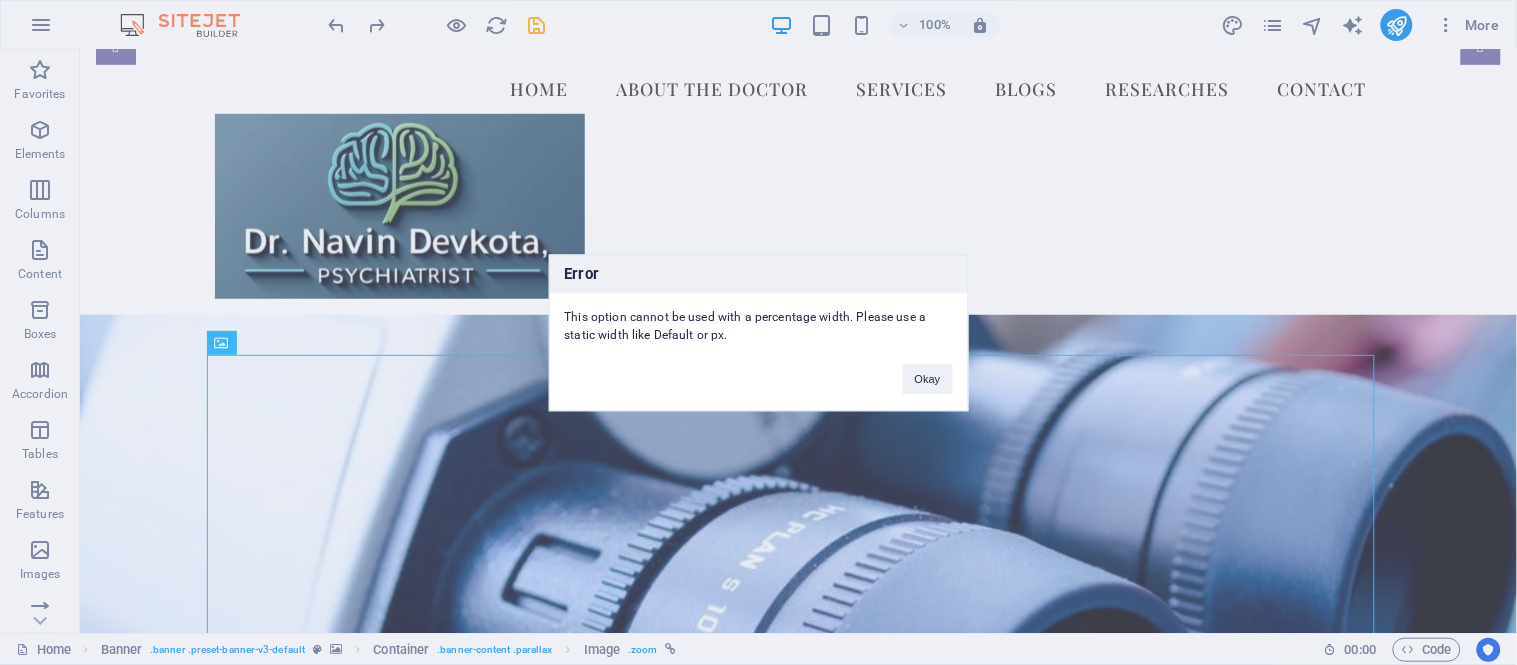 type 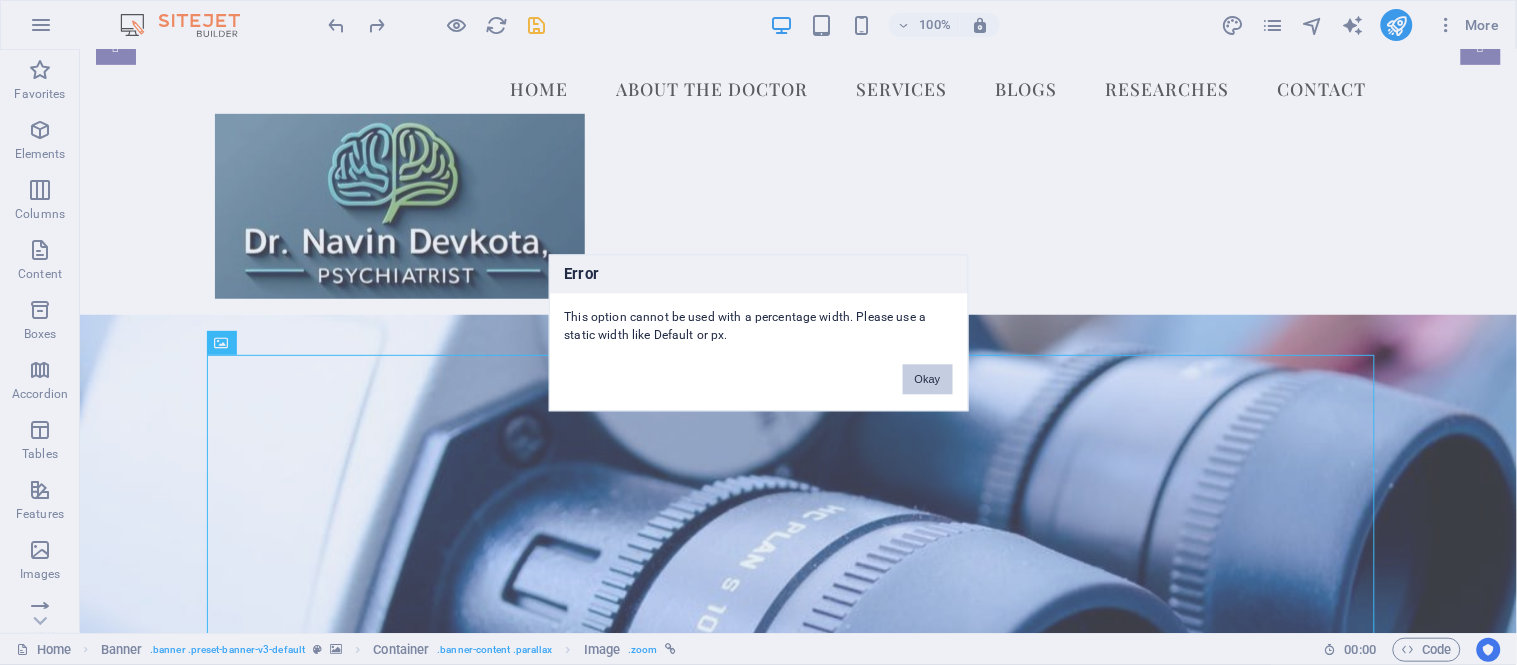 click on "Okay" at bounding box center [928, 379] 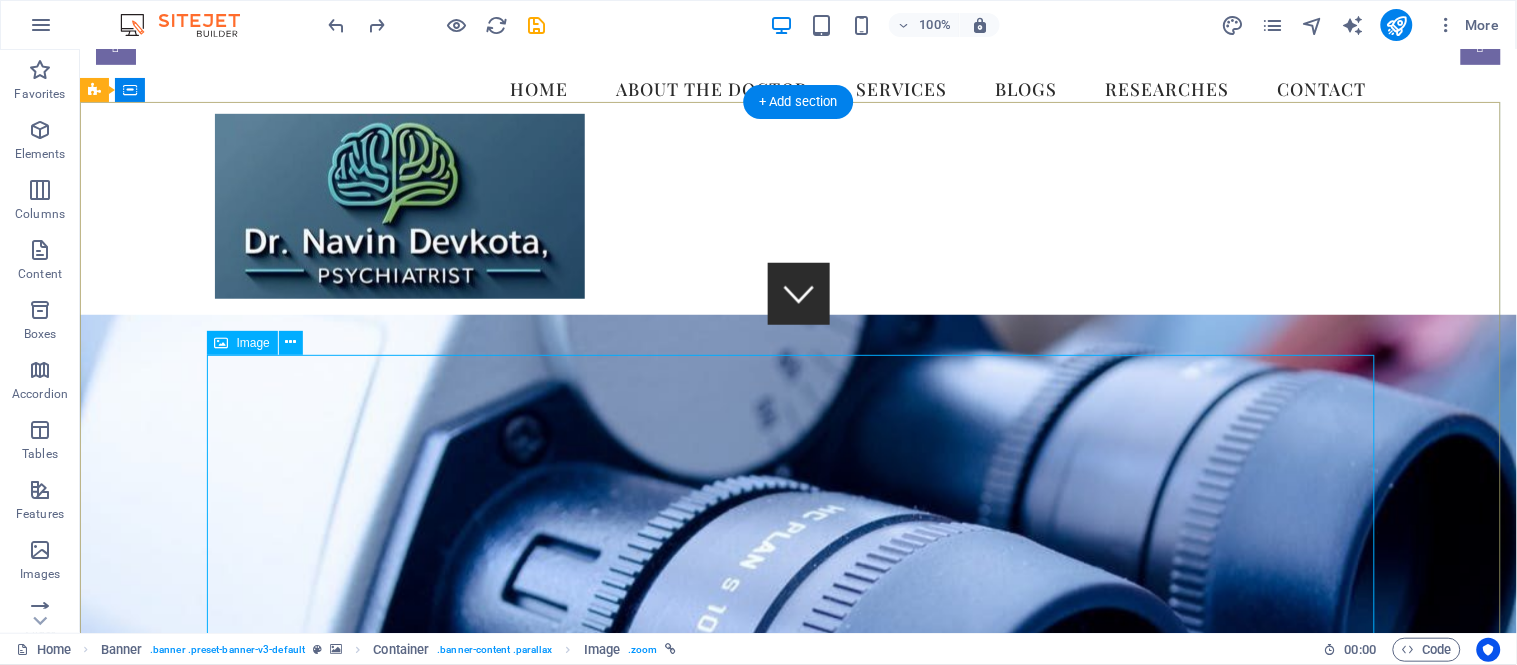 click at bounding box center [798, 1546] 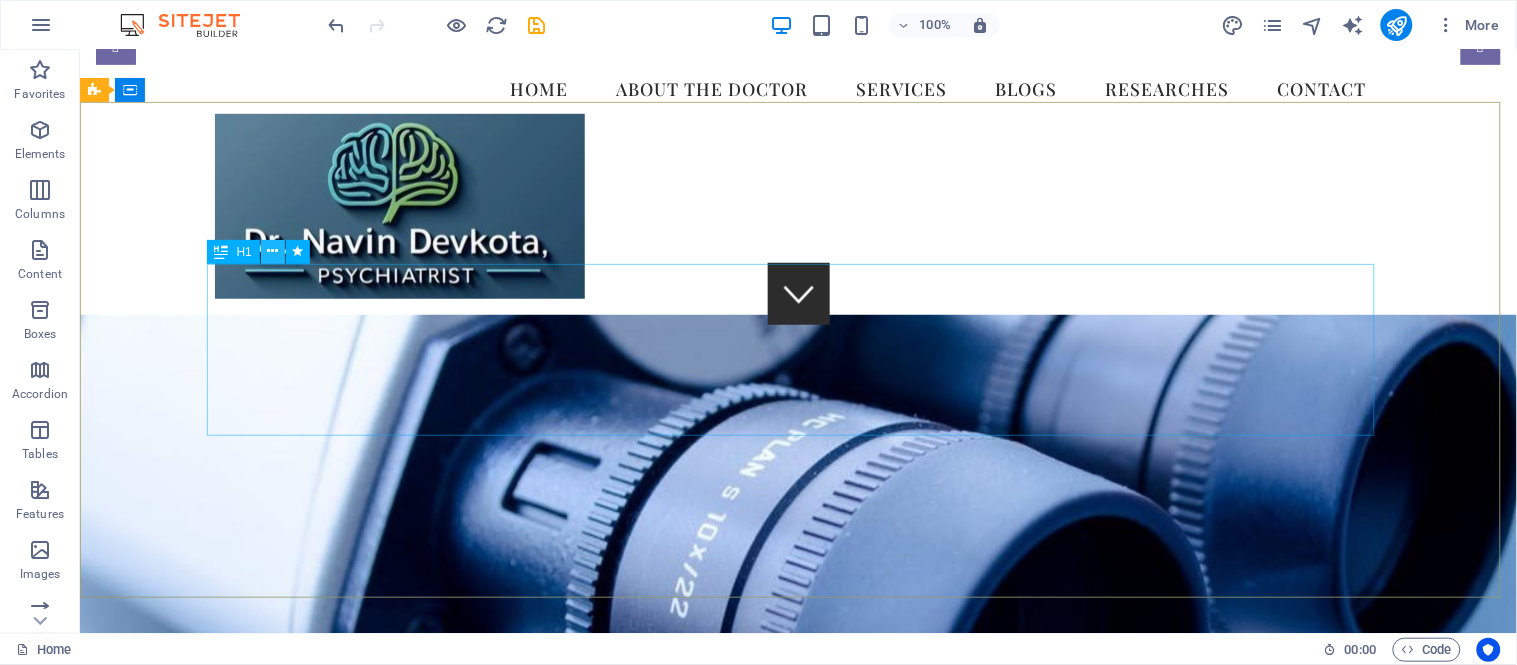 click at bounding box center (272, 251) 